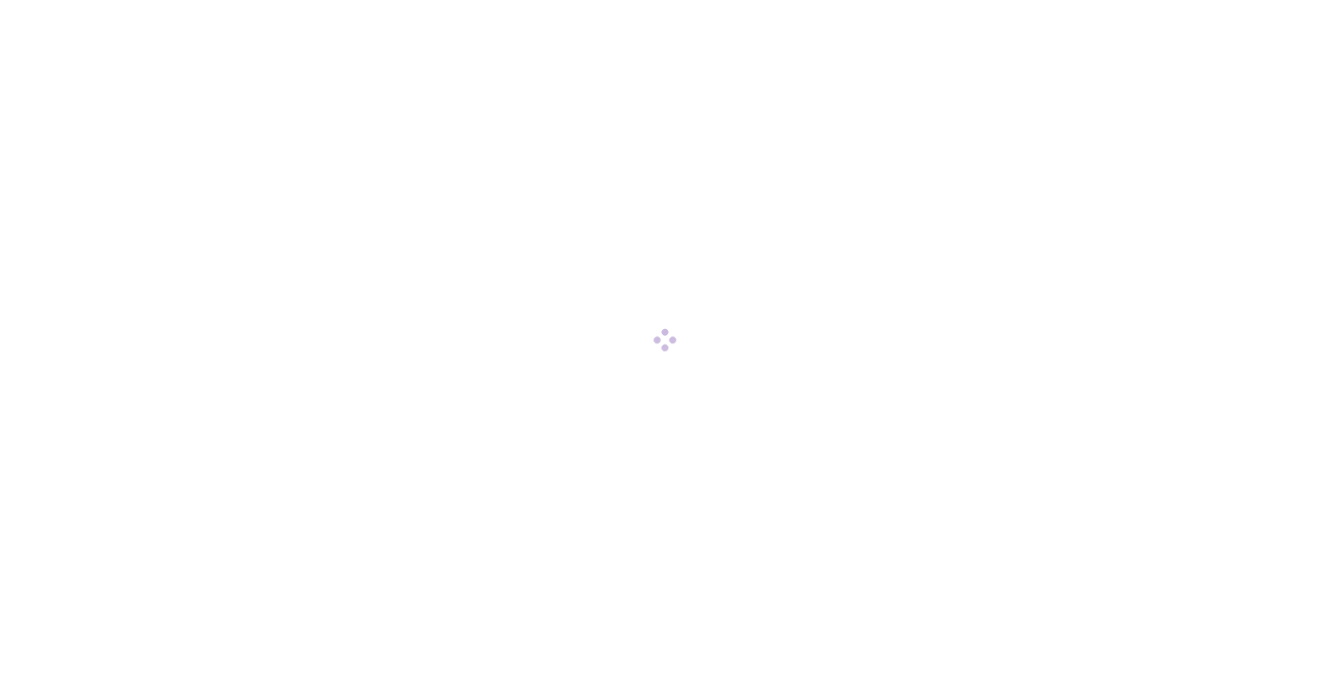 scroll, scrollTop: 0, scrollLeft: 0, axis: both 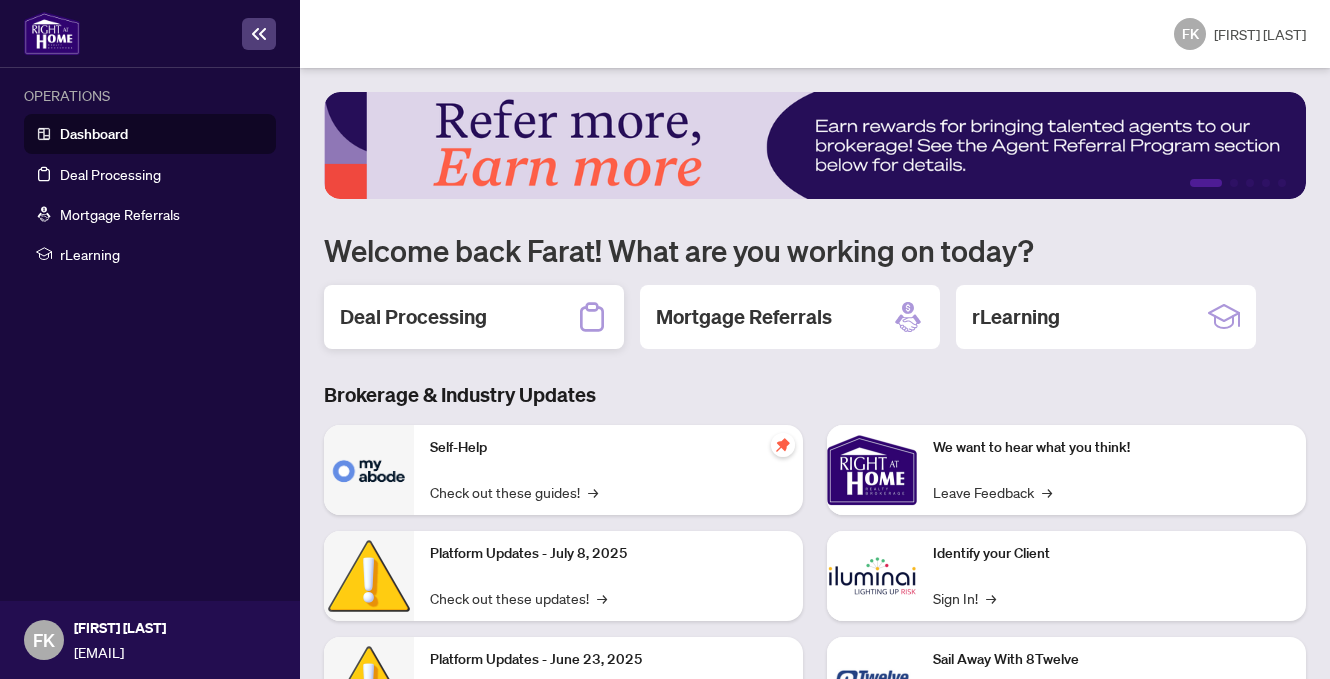 click on "Deal Processing" at bounding box center [474, 317] 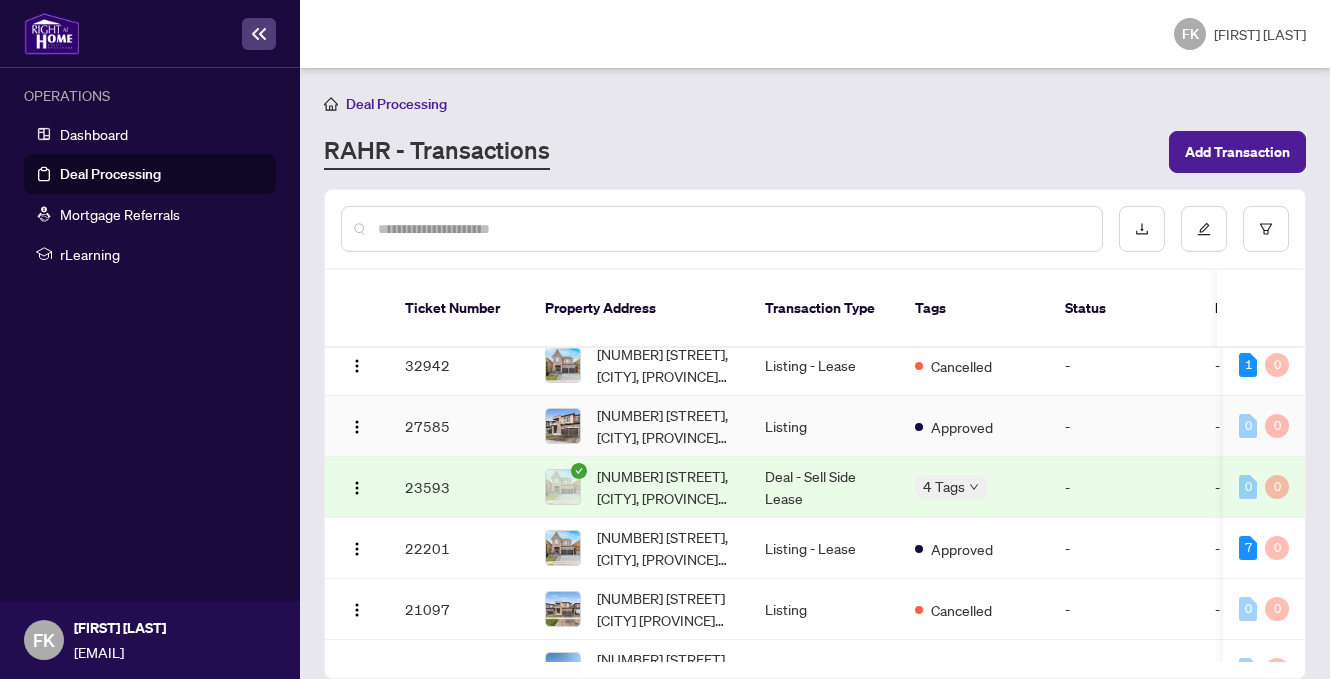 scroll, scrollTop: 0, scrollLeft: 0, axis: both 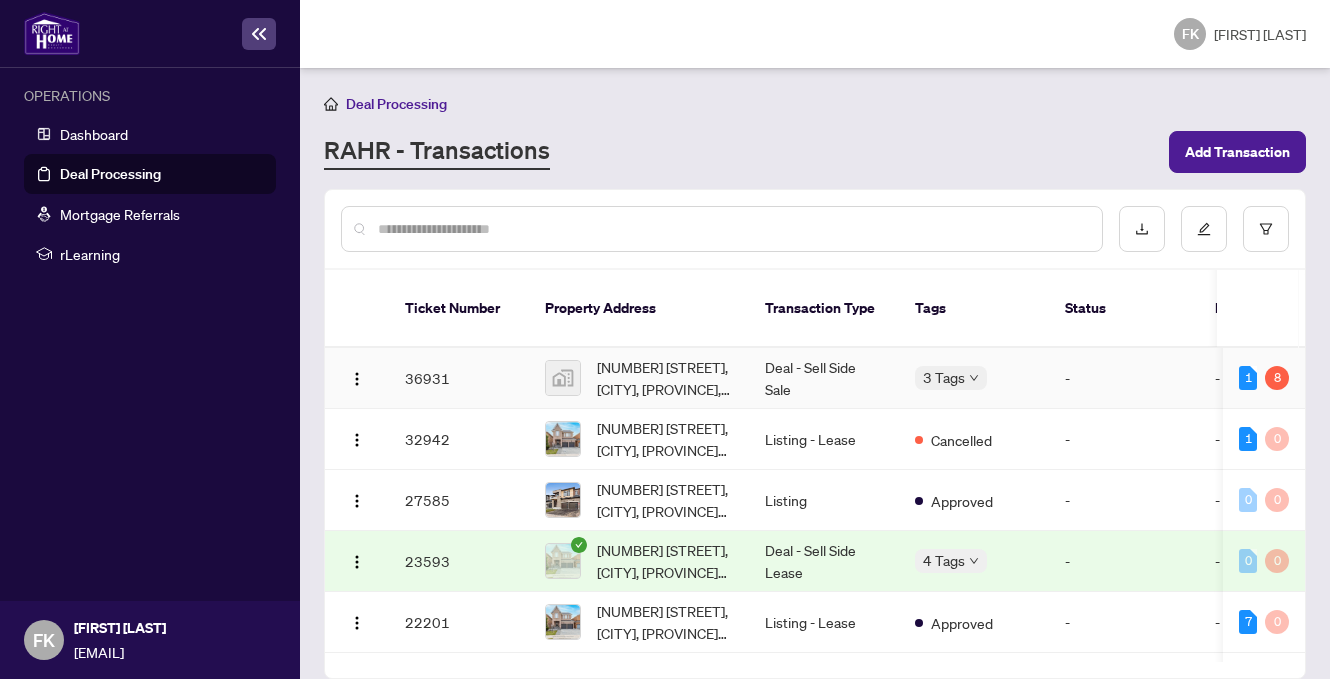 click on "Deal - Sell Side Sale" at bounding box center (824, 378) 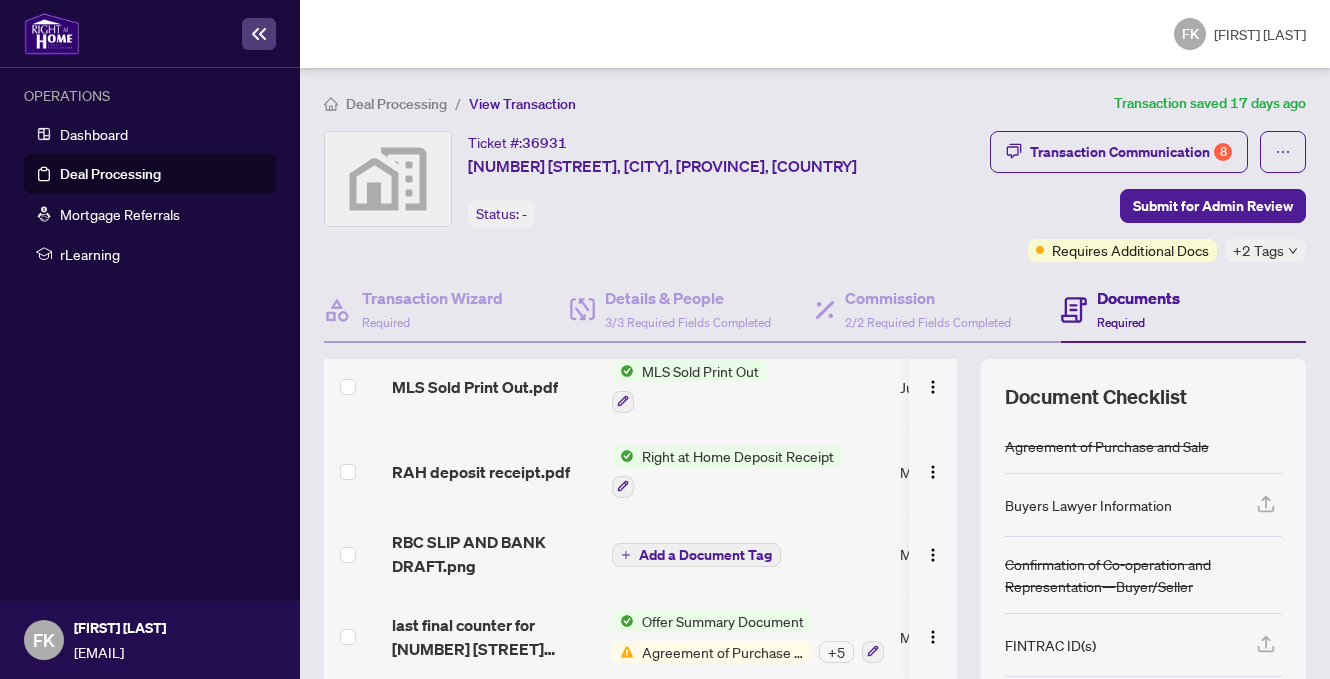 scroll, scrollTop: 273, scrollLeft: 0, axis: vertical 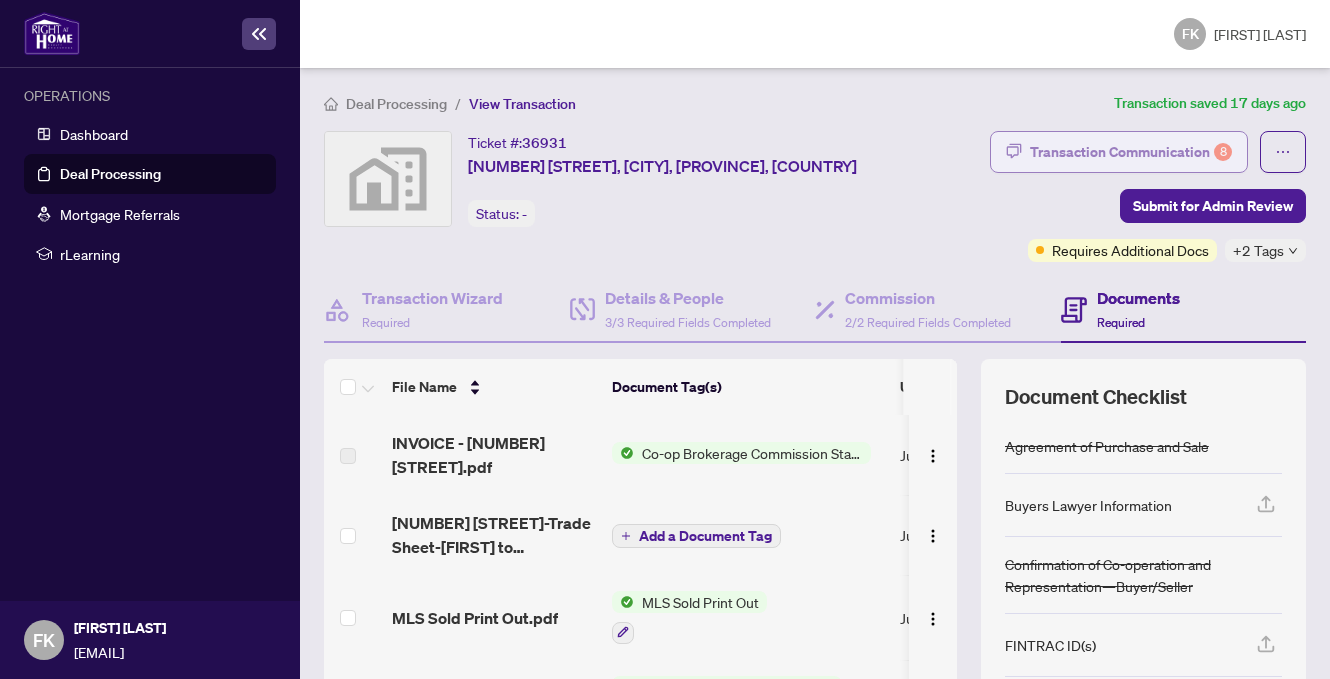 click on "Transaction Communication 8" at bounding box center (1131, 152) 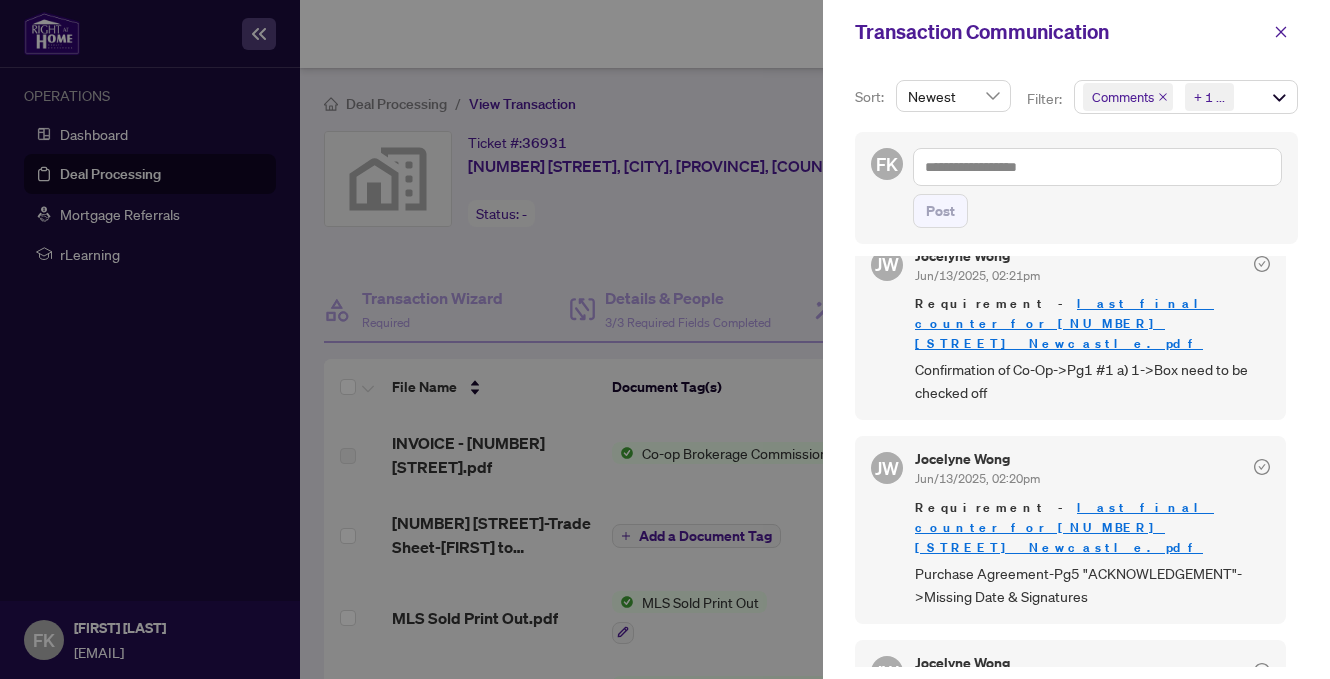 scroll, scrollTop: 1871, scrollLeft: 0, axis: vertical 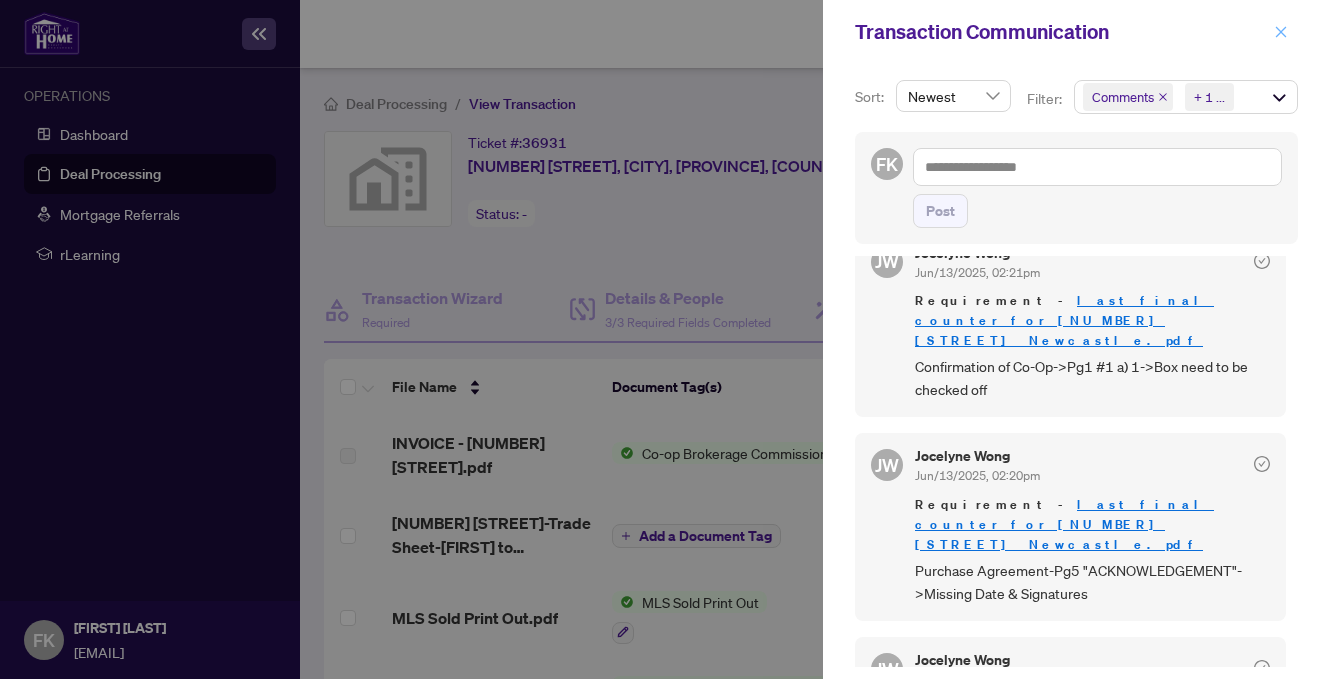 click 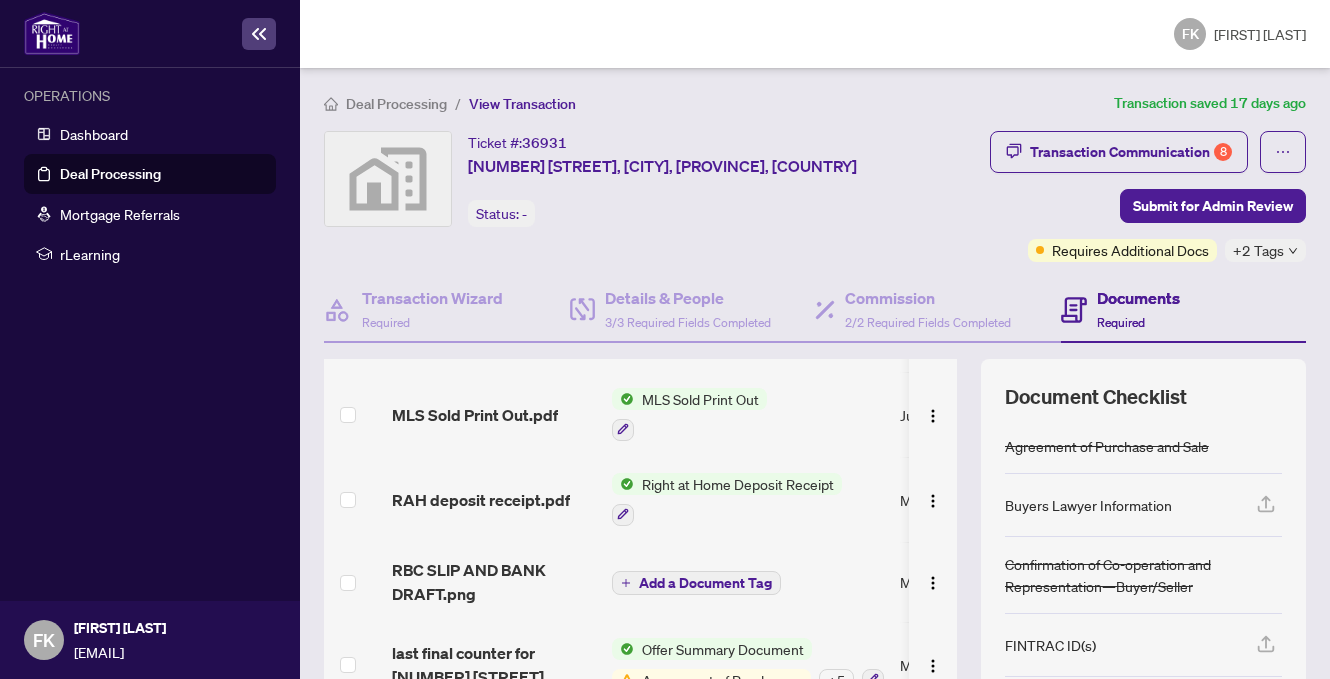 scroll, scrollTop: 273, scrollLeft: 0, axis: vertical 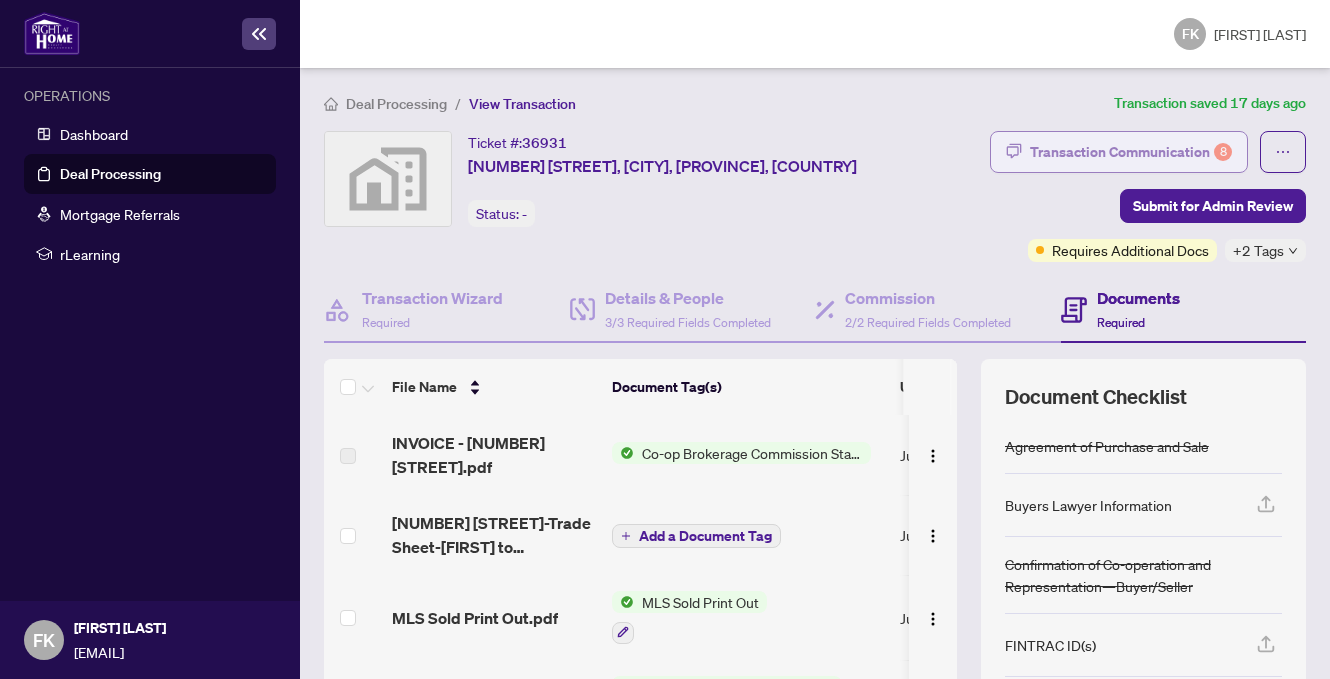 click on "Transaction Communication 8" at bounding box center (1131, 152) 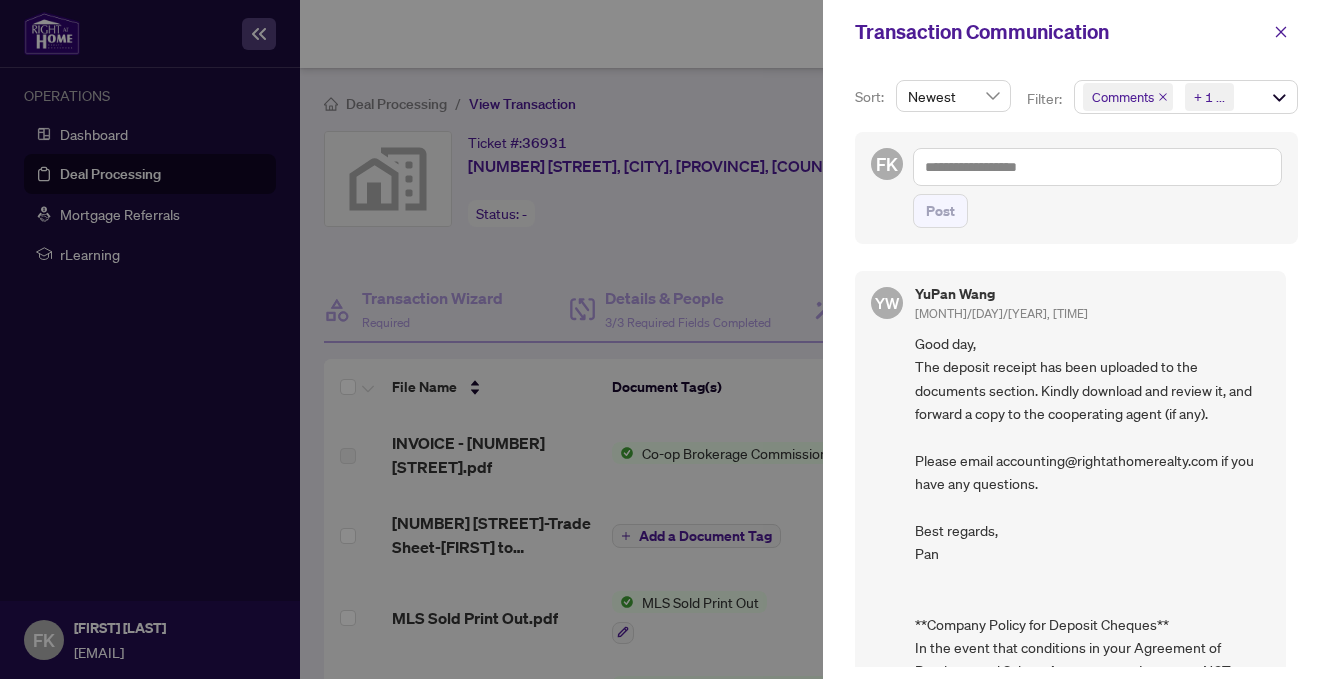 scroll, scrollTop: 2611, scrollLeft: 0, axis: vertical 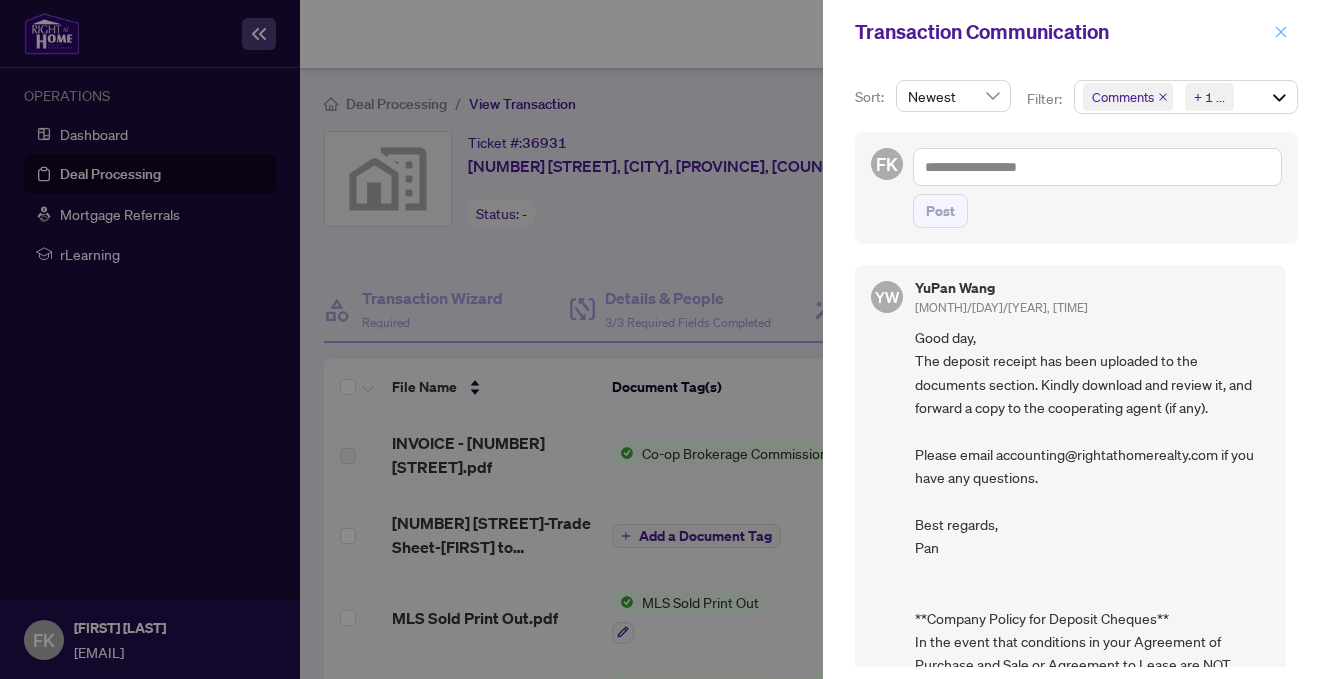 click 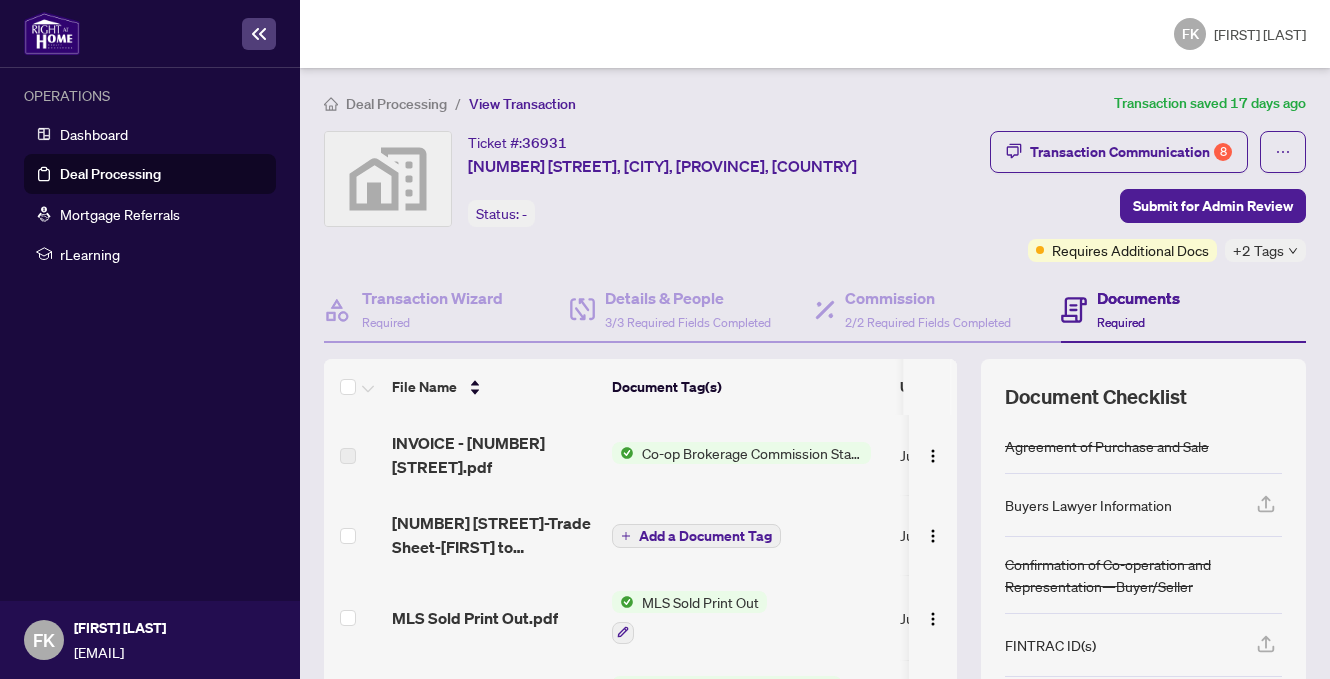 scroll, scrollTop: 84, scrollLeft: 0, axis: vertical 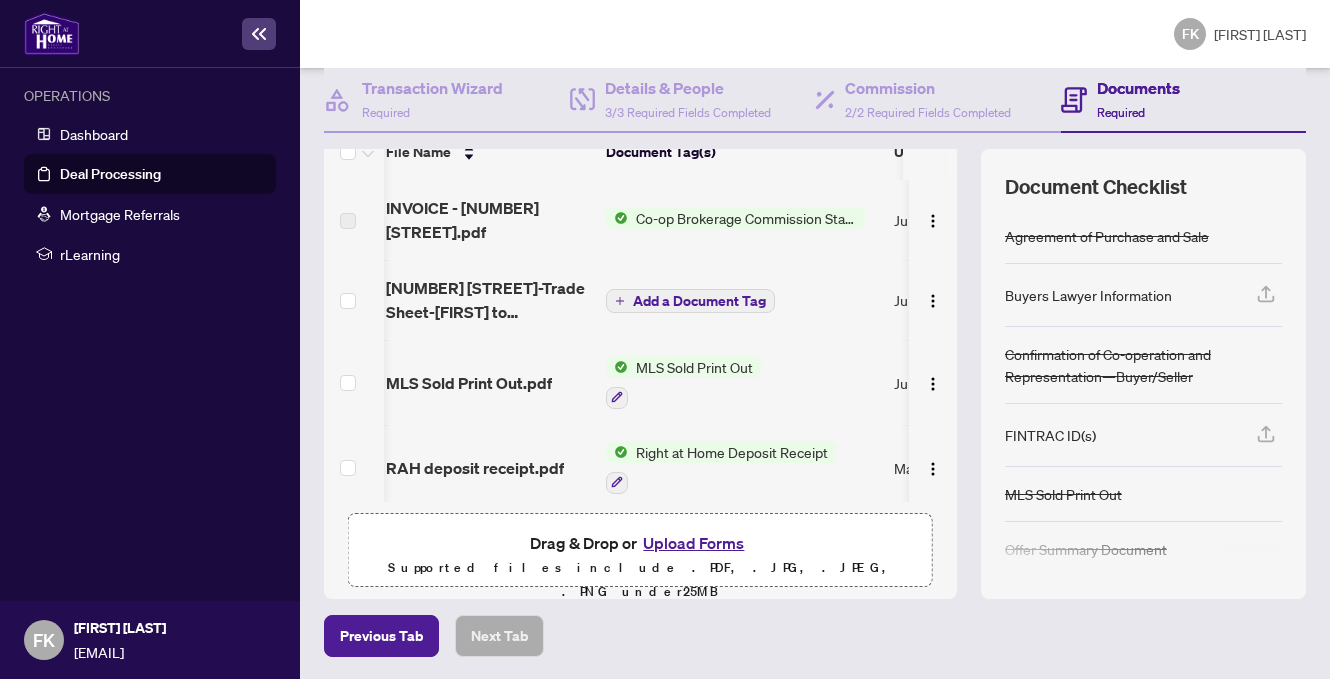 click on "[NUMBER] [STREET]-Trade Sheet-[FIRST] to Review.pdf" at bounding box center [488, 300] 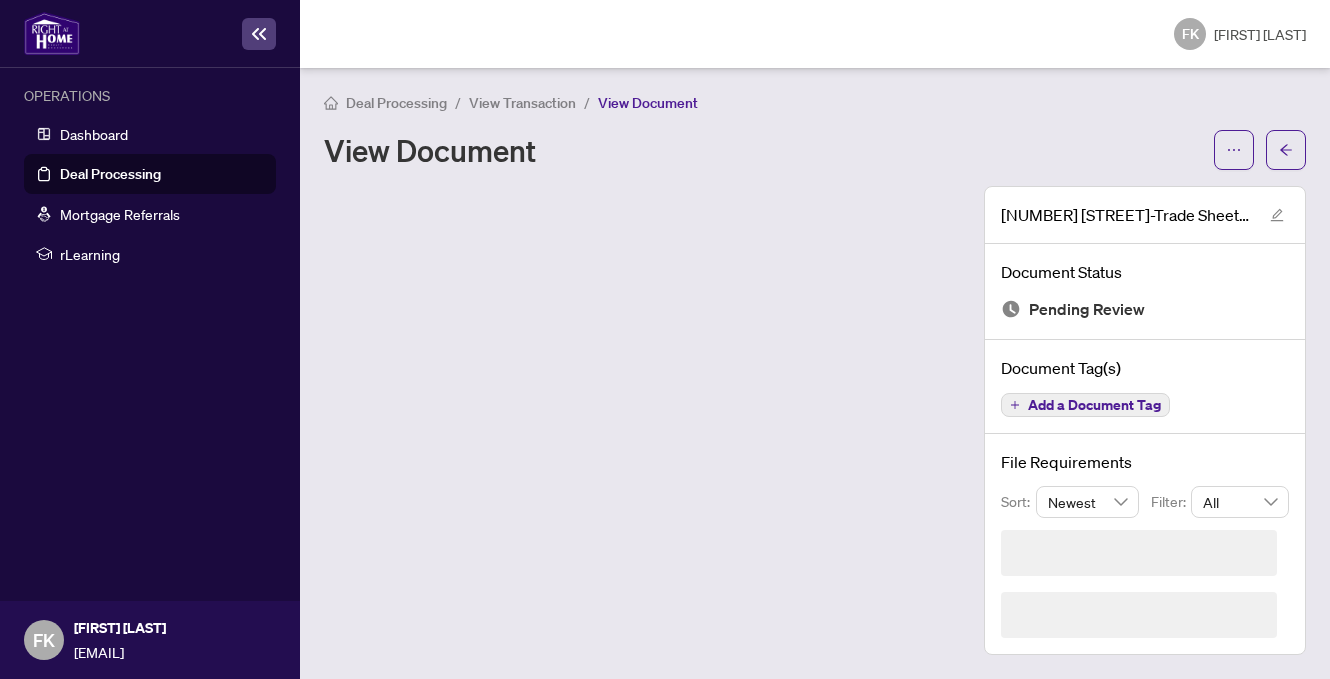 scroll, scrollTop: 0, scrollLeft: 0, axis: both 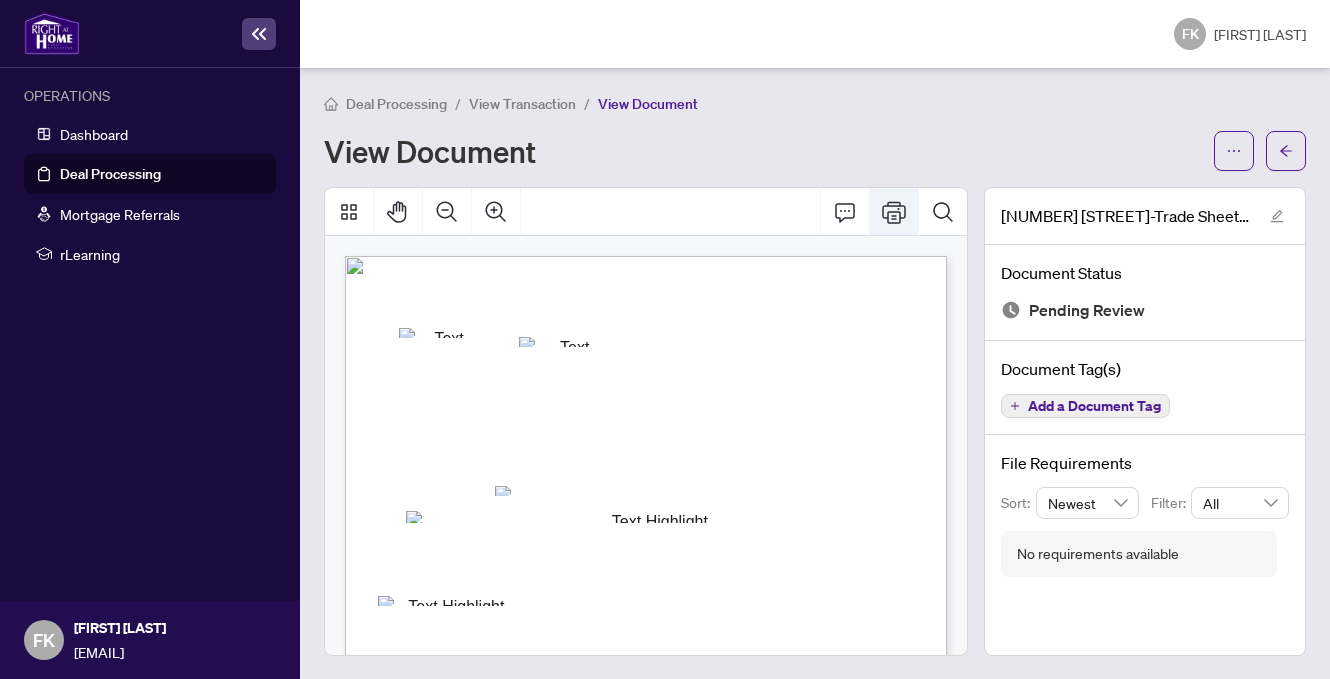 click 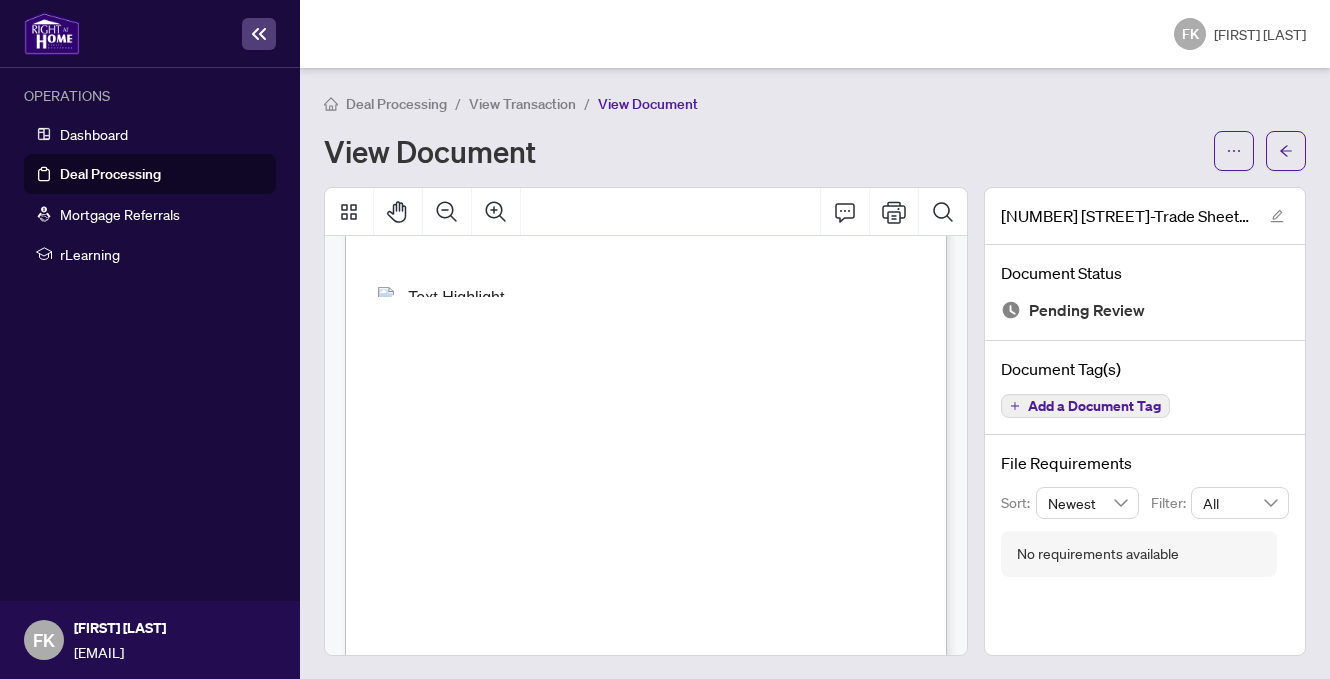 scroll, scrollTop: 400, scrollLeft: 0, axis: vertical 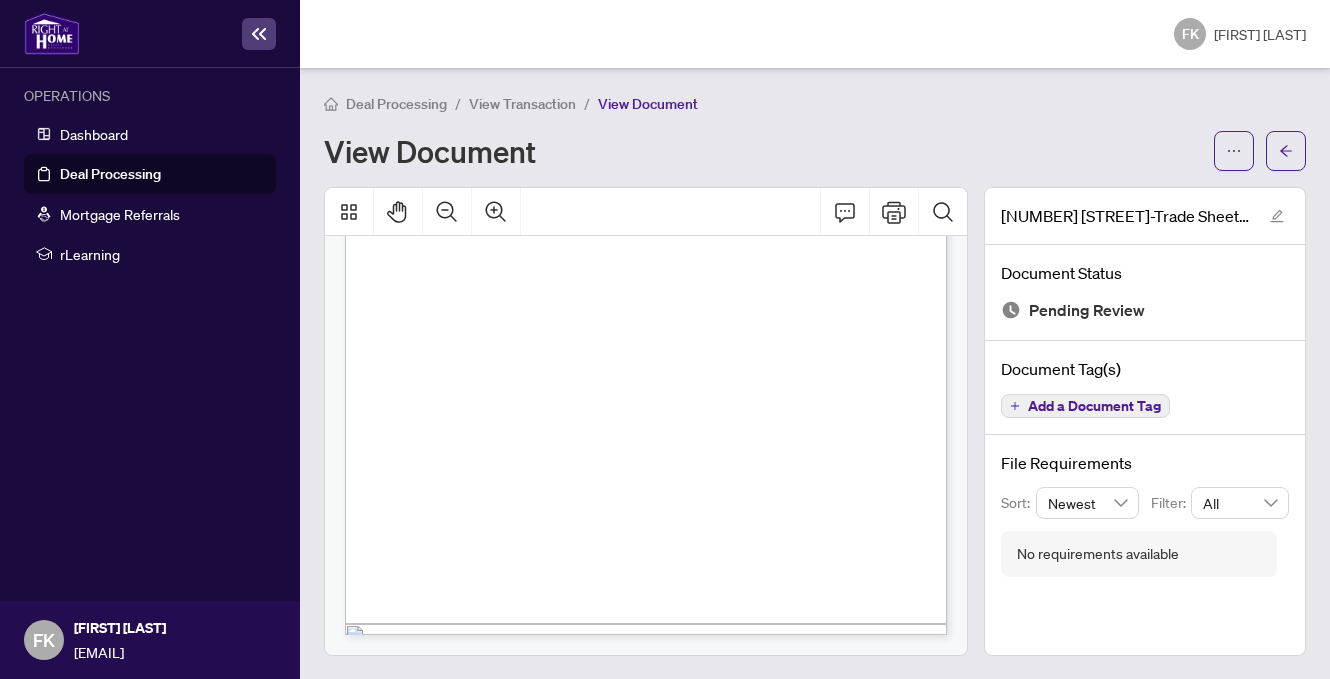 click on "Deal Processing" at bounding box center [396, 104] 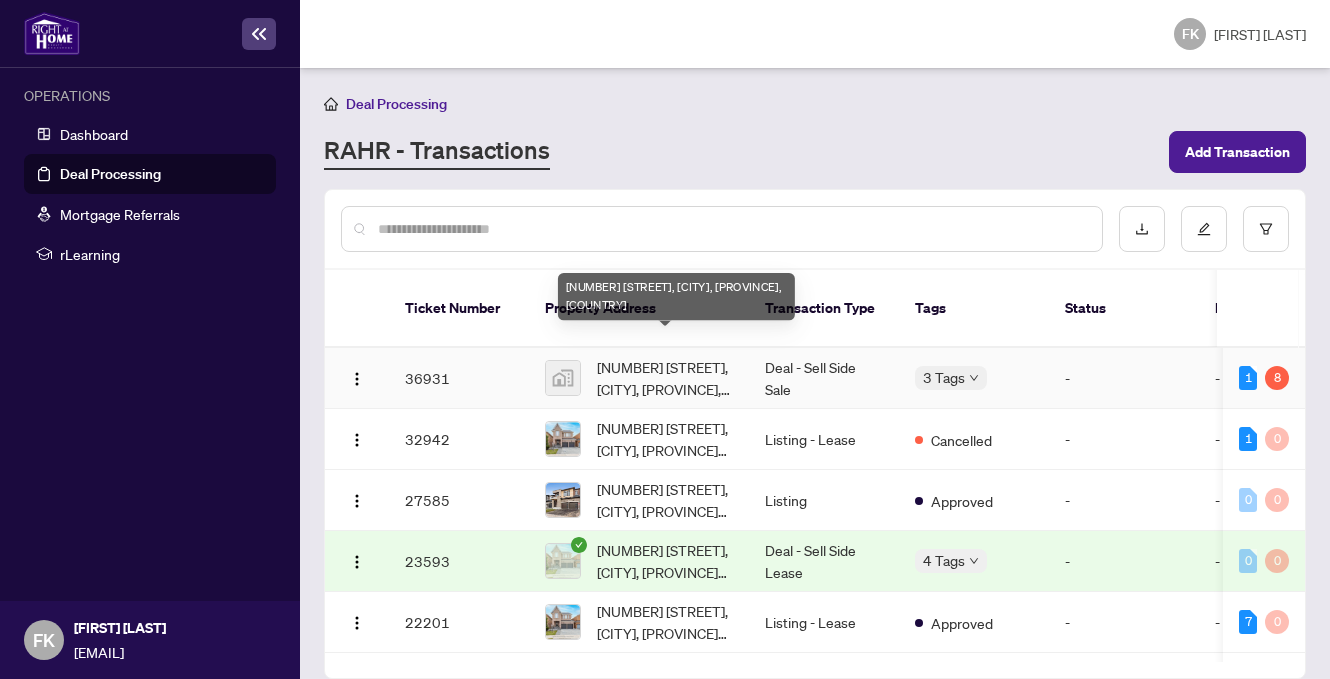 click on "[NUMBER] [STREET], [CITY], [PROVINCE], [COUNTRY]" at bounding box center [665, 378] 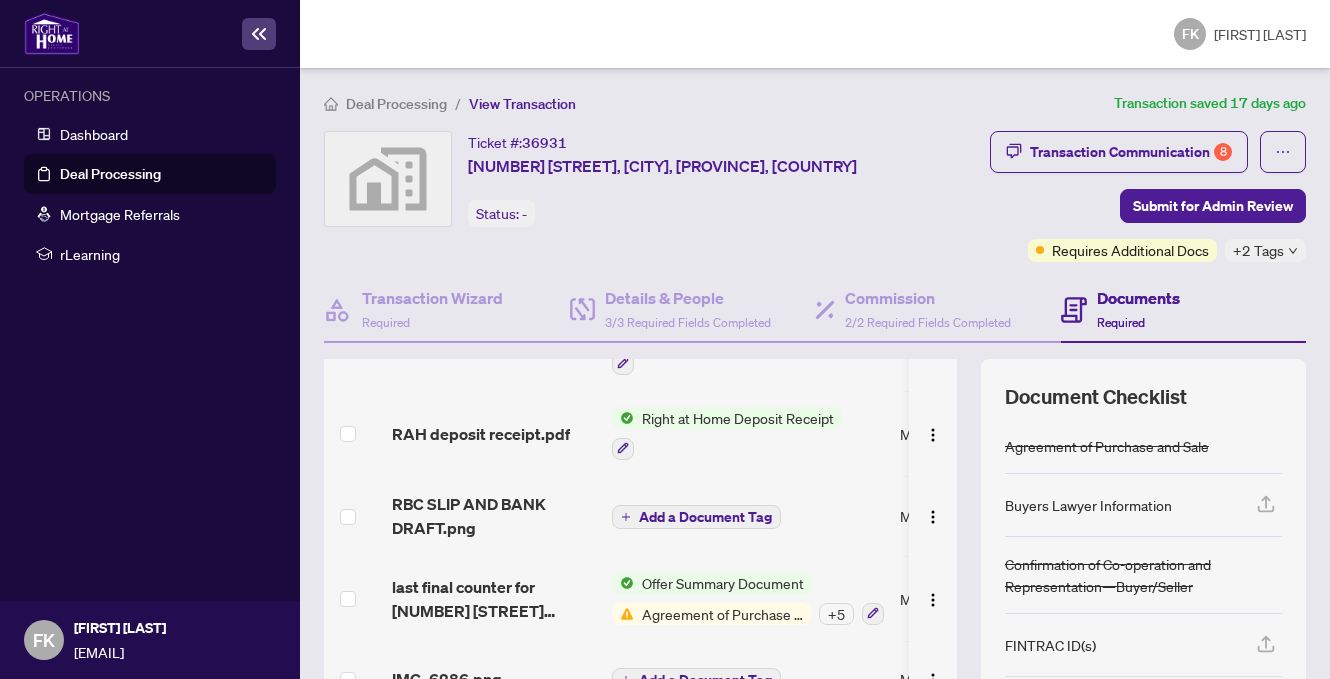 scroll, scrollTop: 273, scrollLeft: 0, axis: vertical 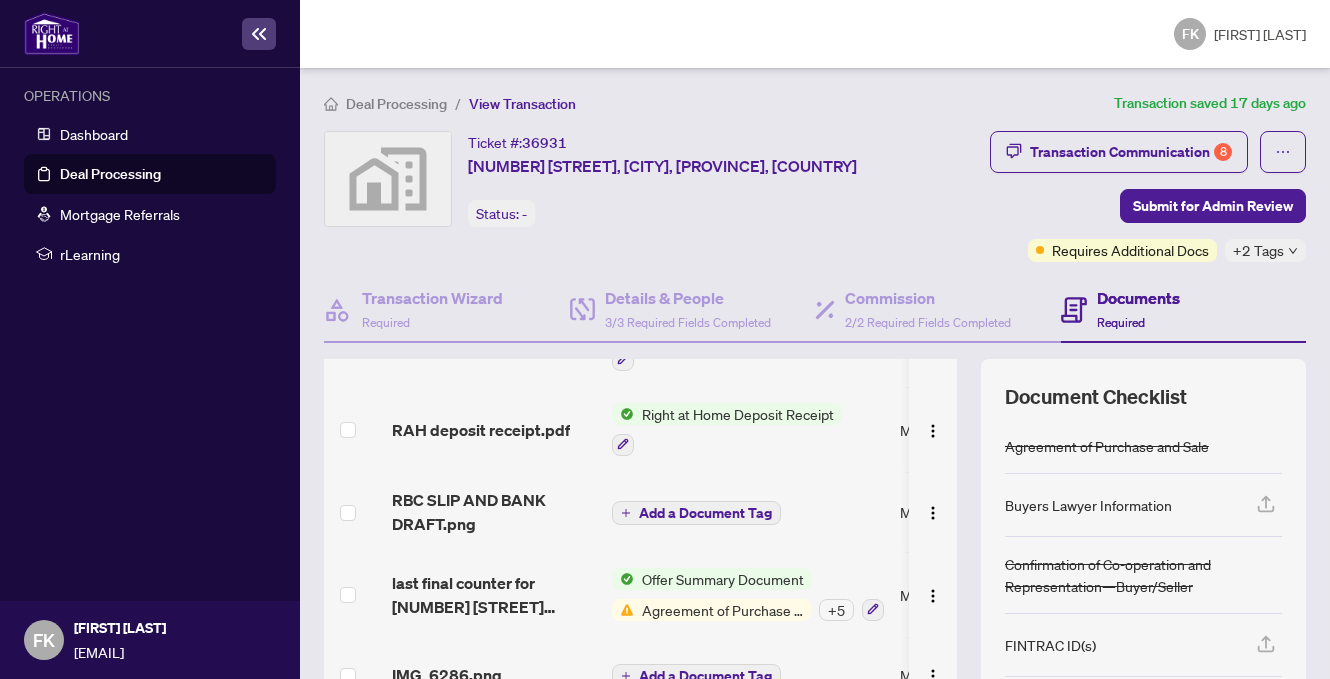 click on "+ 5" at bounding box center [836, 610] 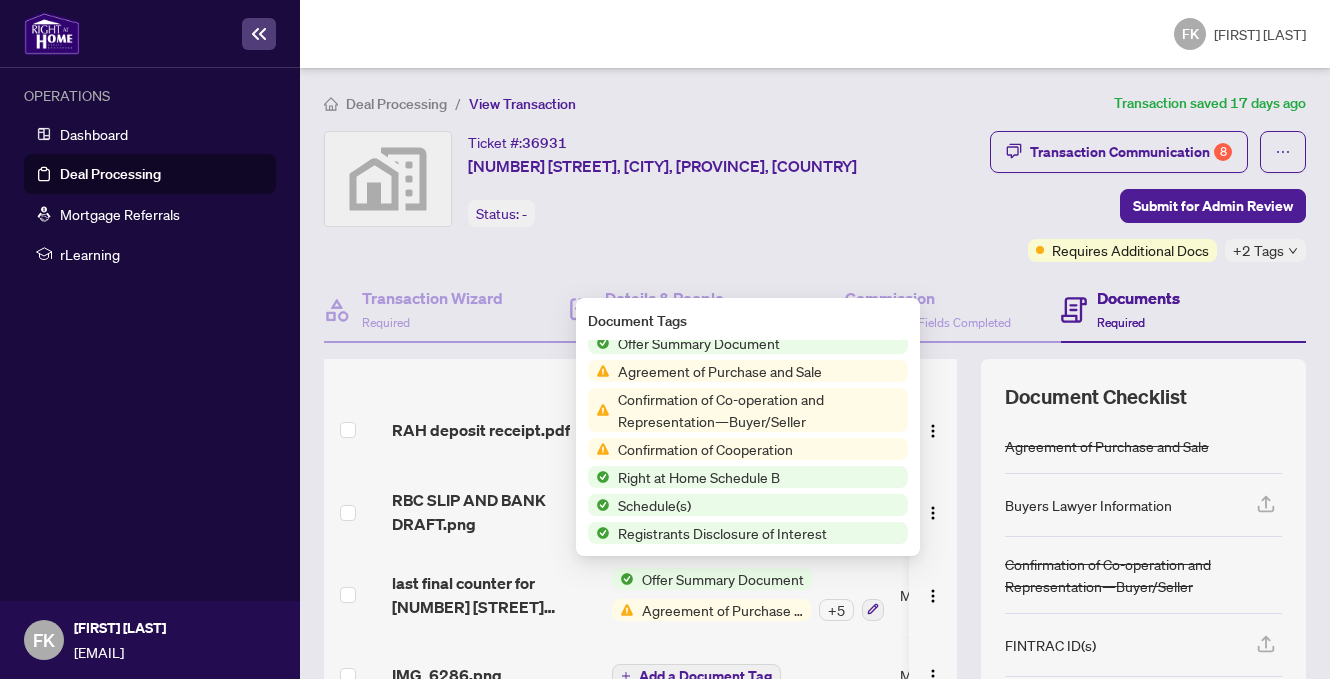 scroll, scrollTop: 0, scrollLeft: 0, axis: both 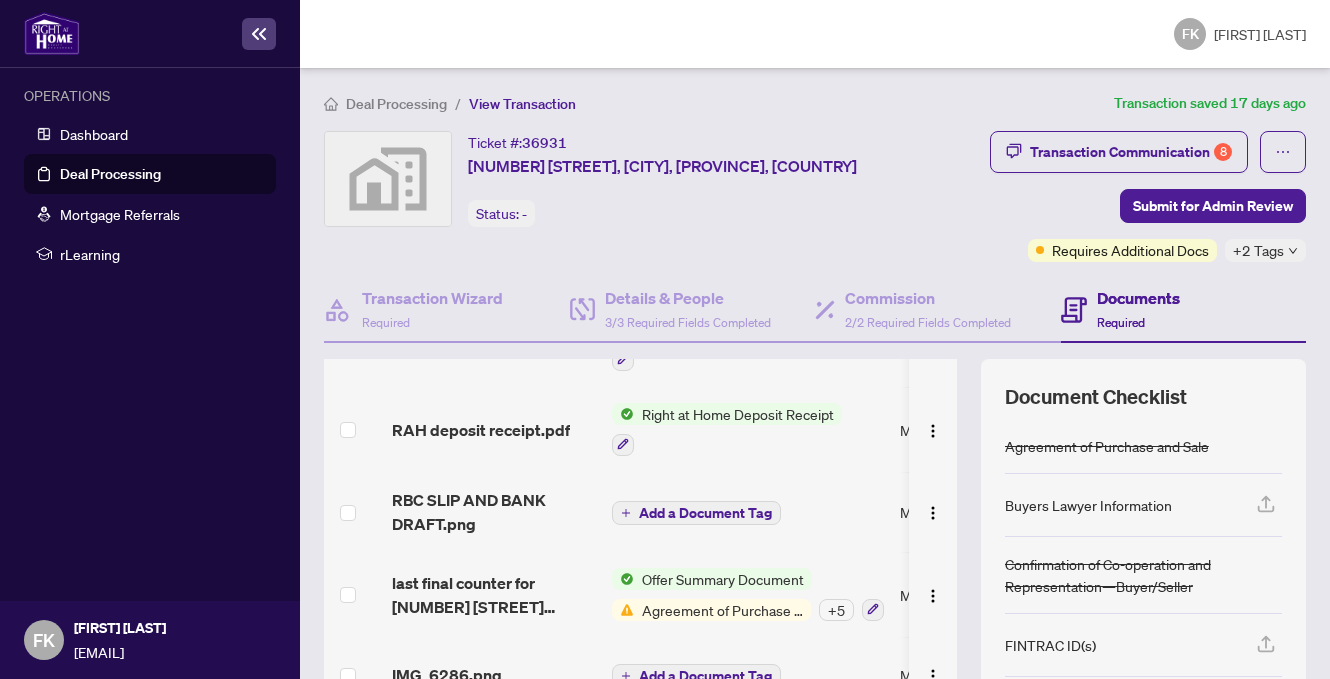 click on "last final counter for [NUMBER] [STREET] Newcastle.pdf" at bounding box center (494, 594) 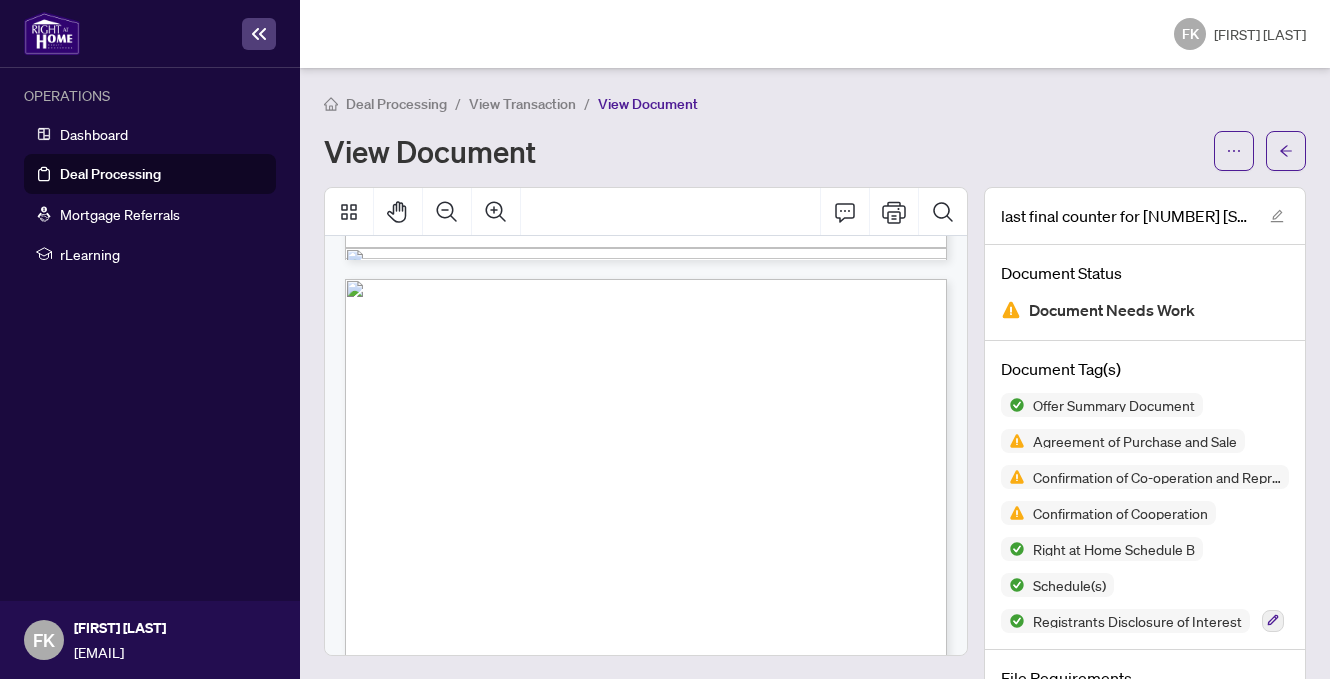 scroll, scrollTop: 2395, scrollLeft: 0, axis: vertical 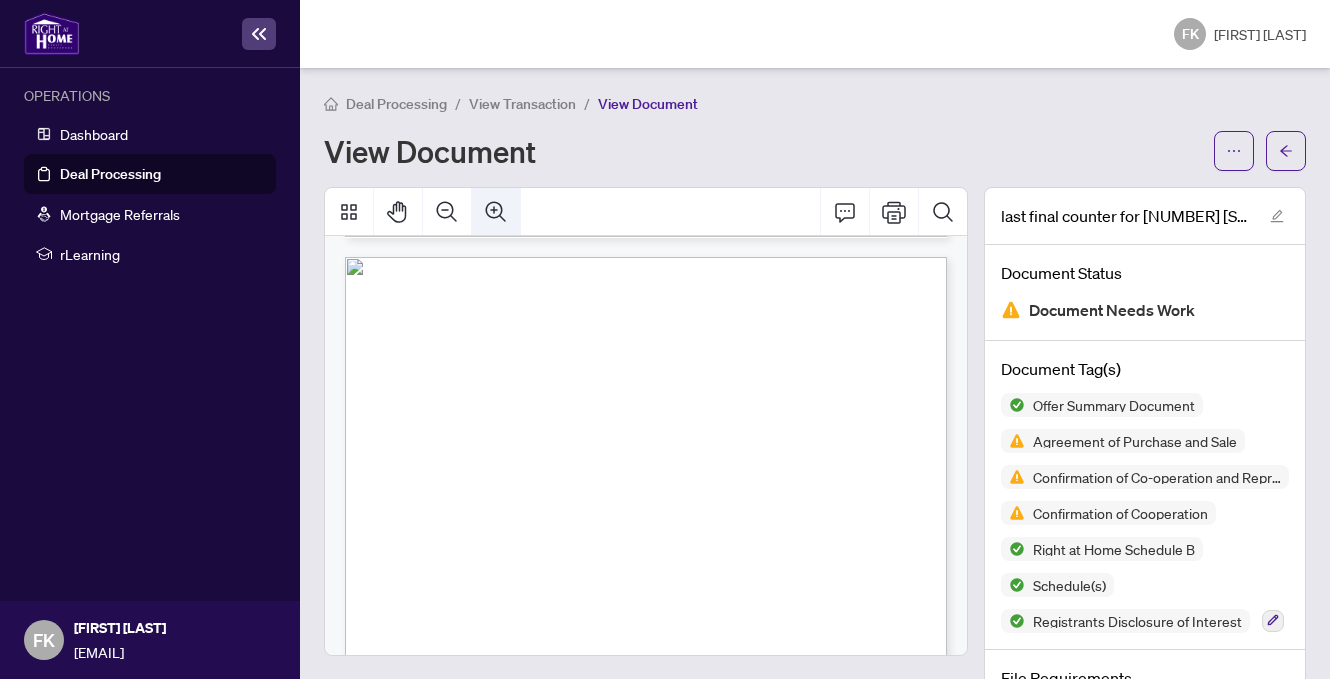 click 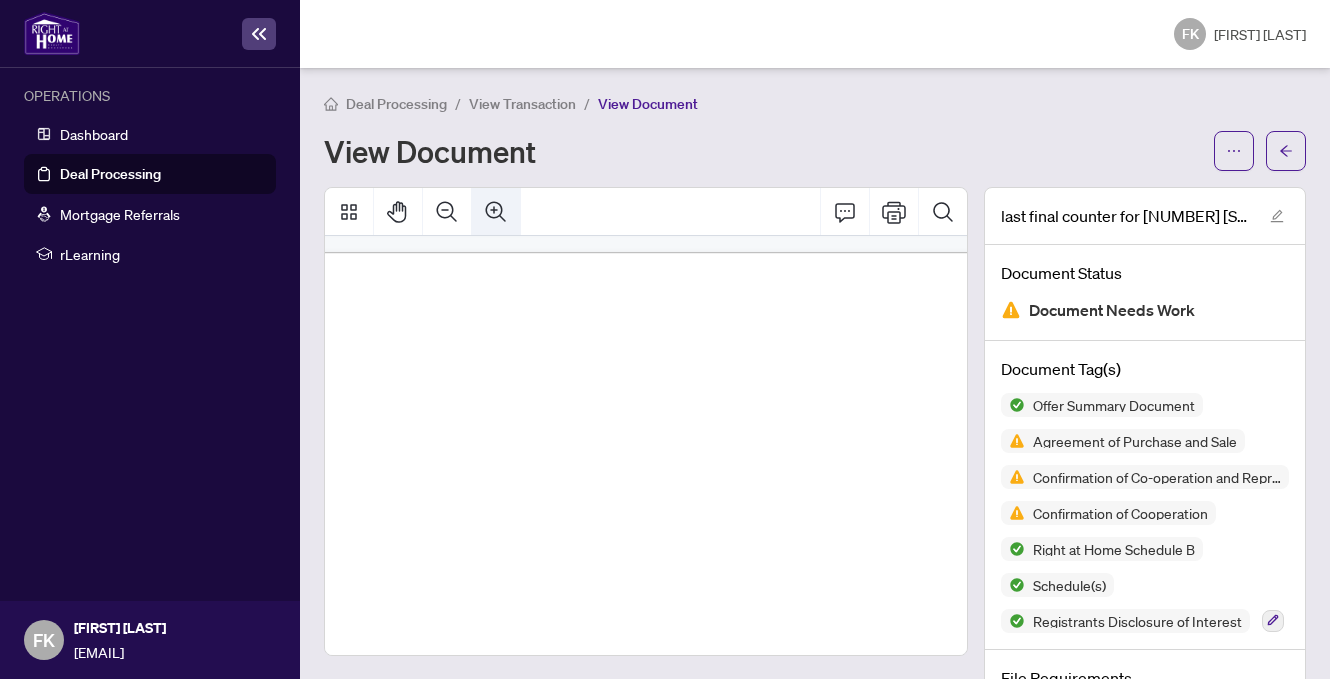 click 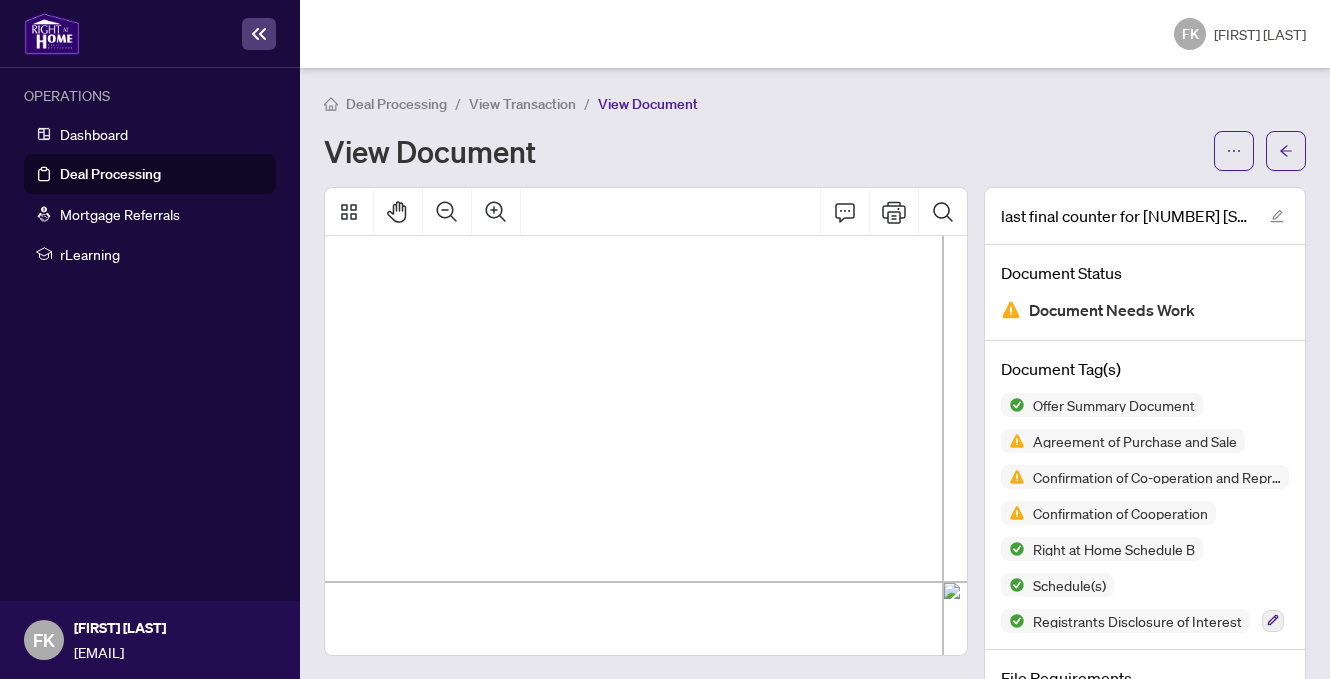 scroll, scrollTop: 1674, scrollLeft: 169, axis: both 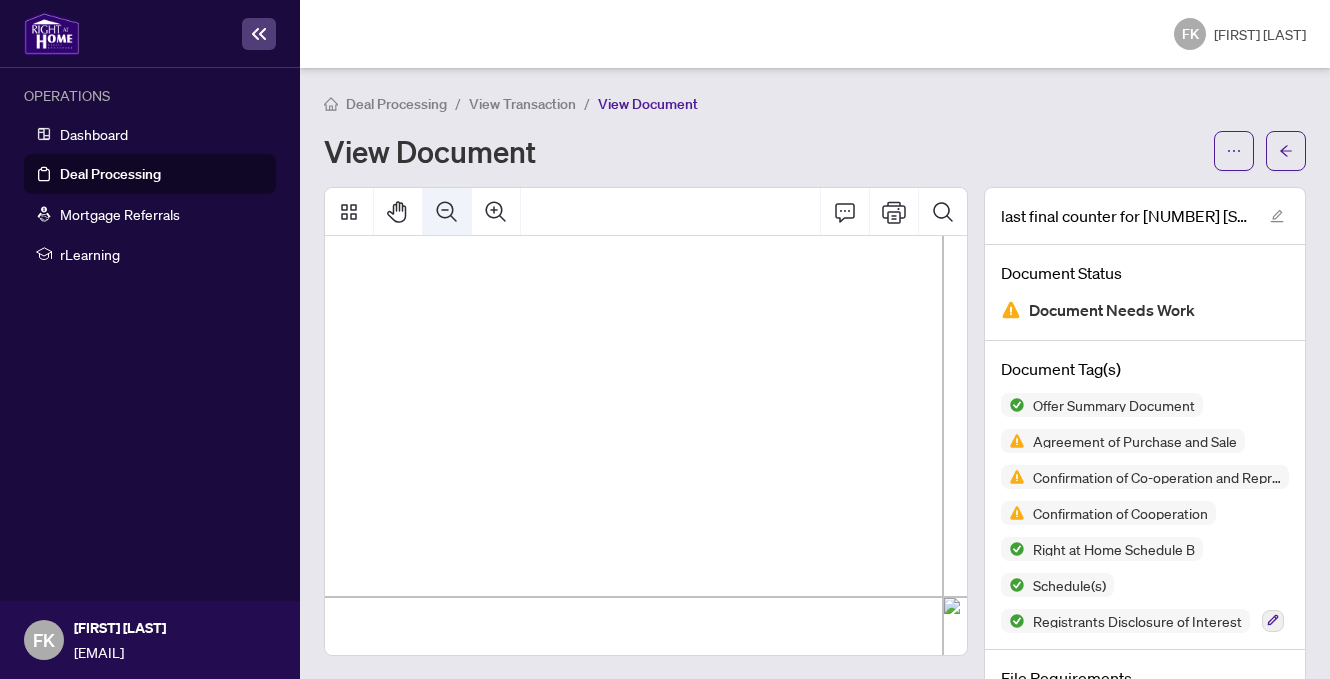 click 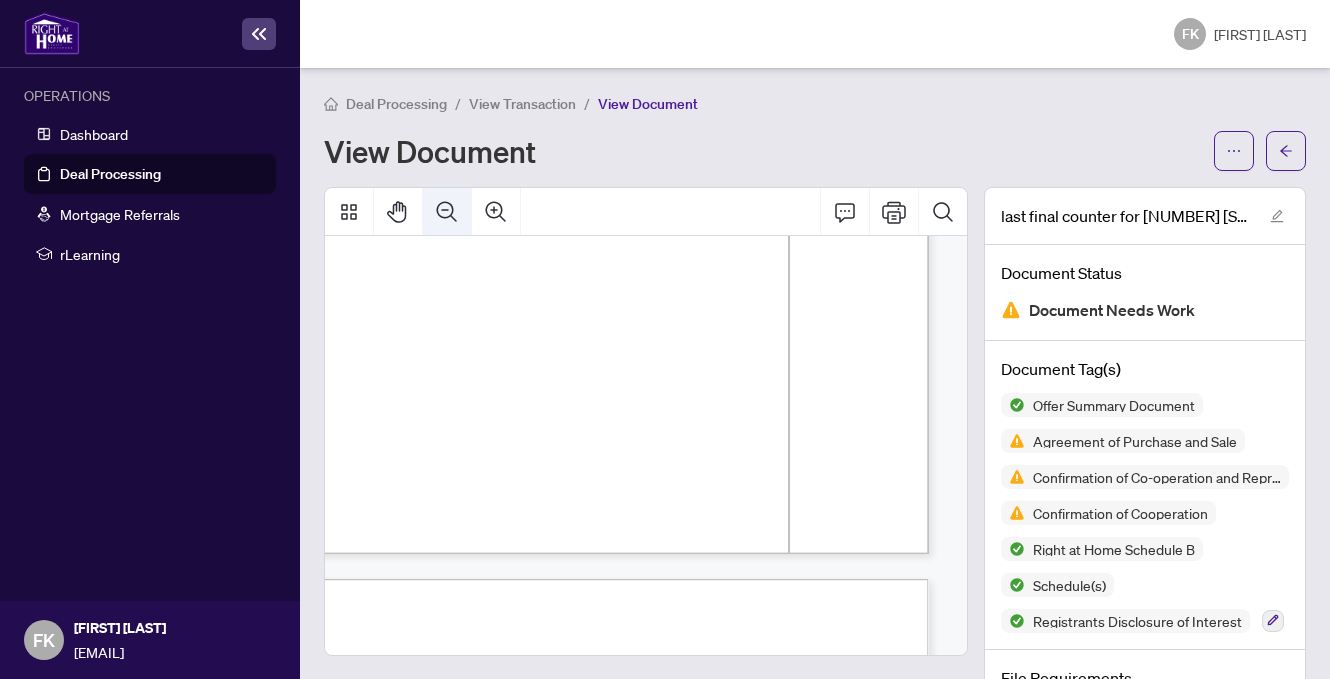 scroll, scrollTop: 1335, scrollLeft: 75, axis: both 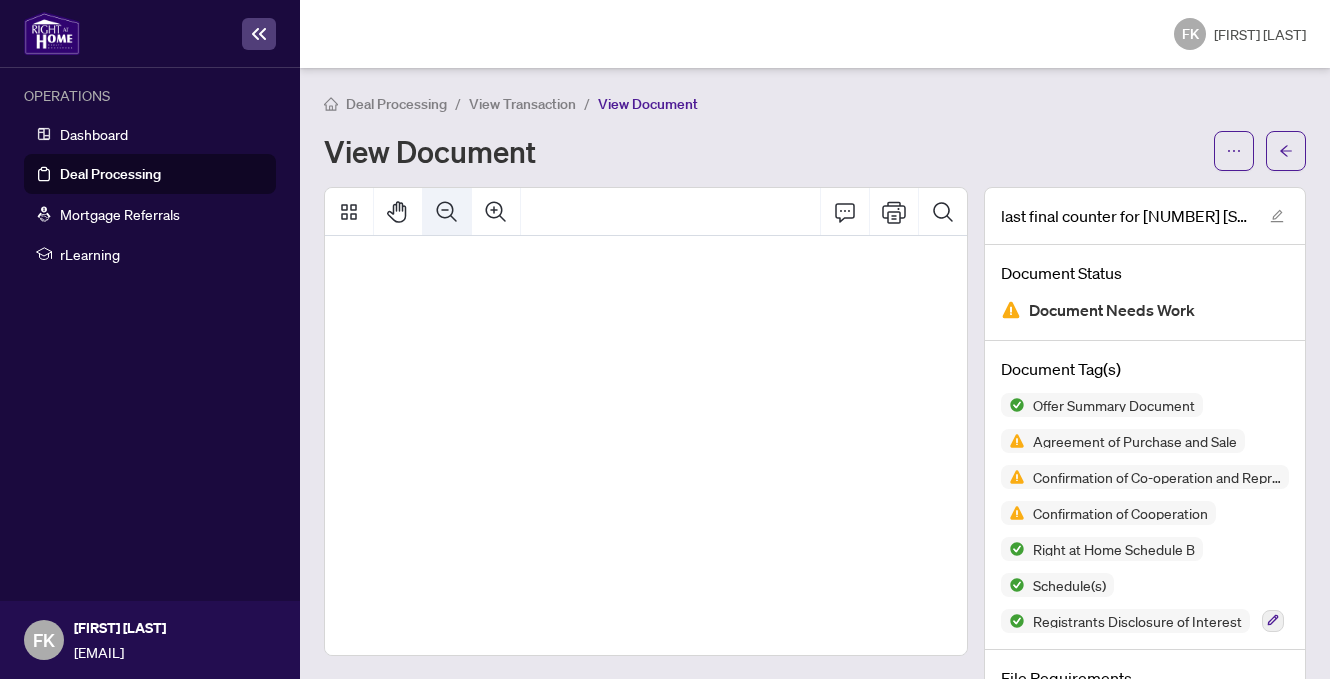click 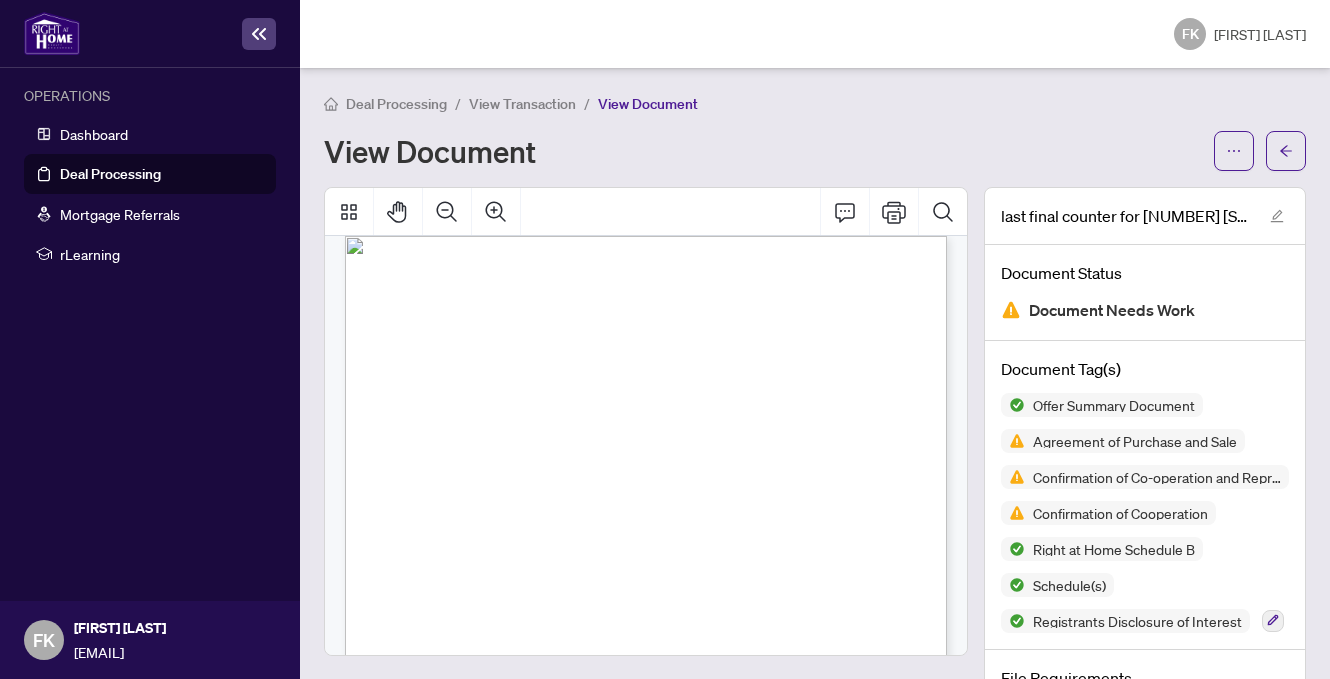 scroll, scrollTop: 13593, scrollLeft: 0, axis: vertical 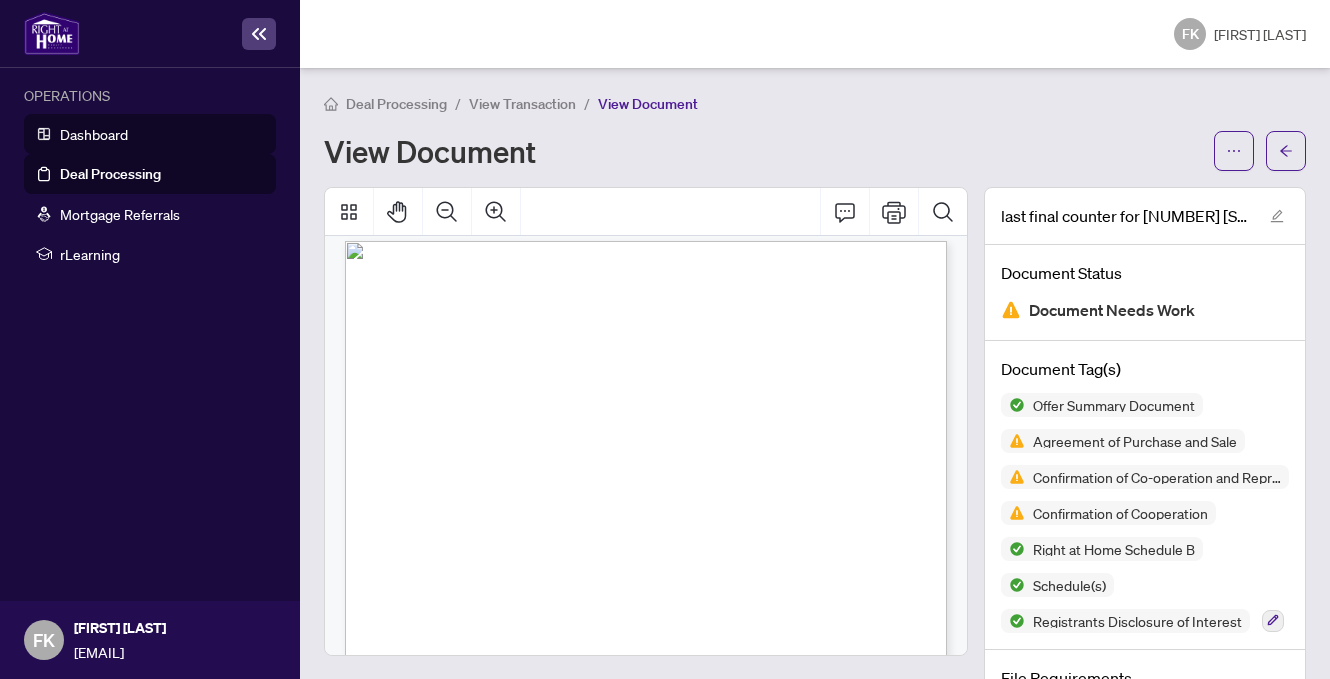 click on "Dashboard" at bounding box center [94, 134] 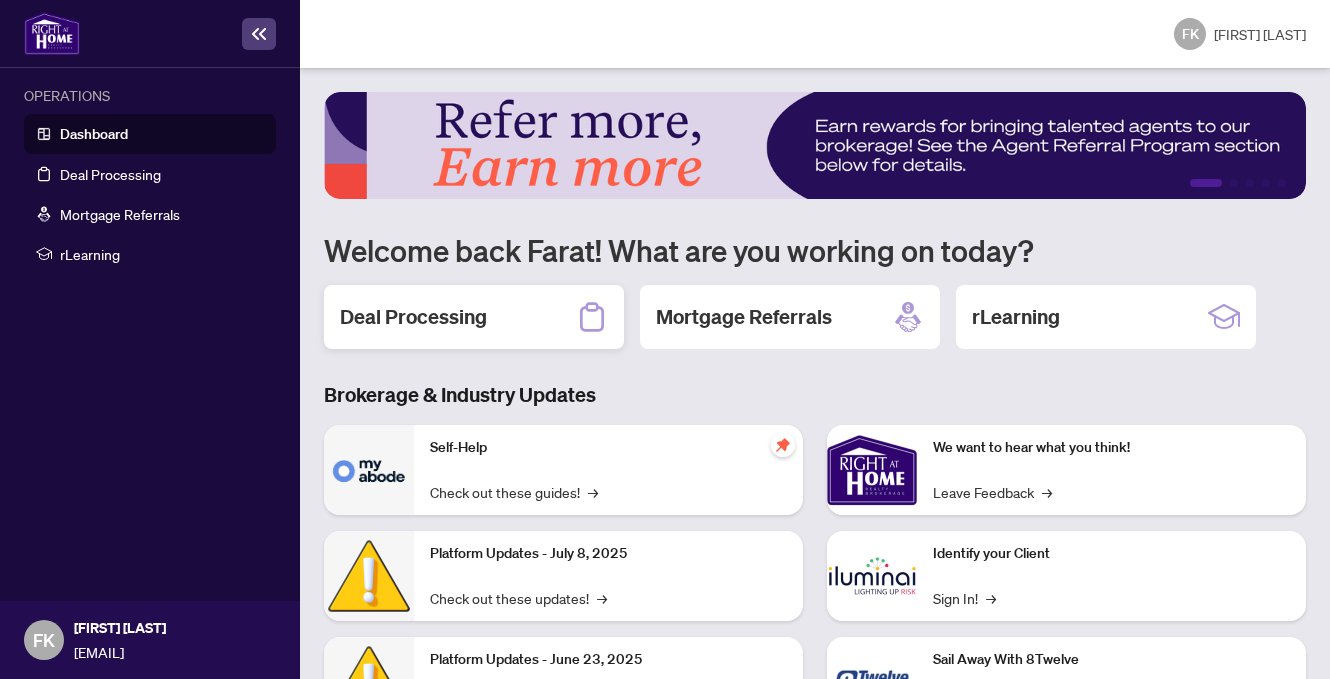 click on "Deal Processing" at bounding box center [474, 317] 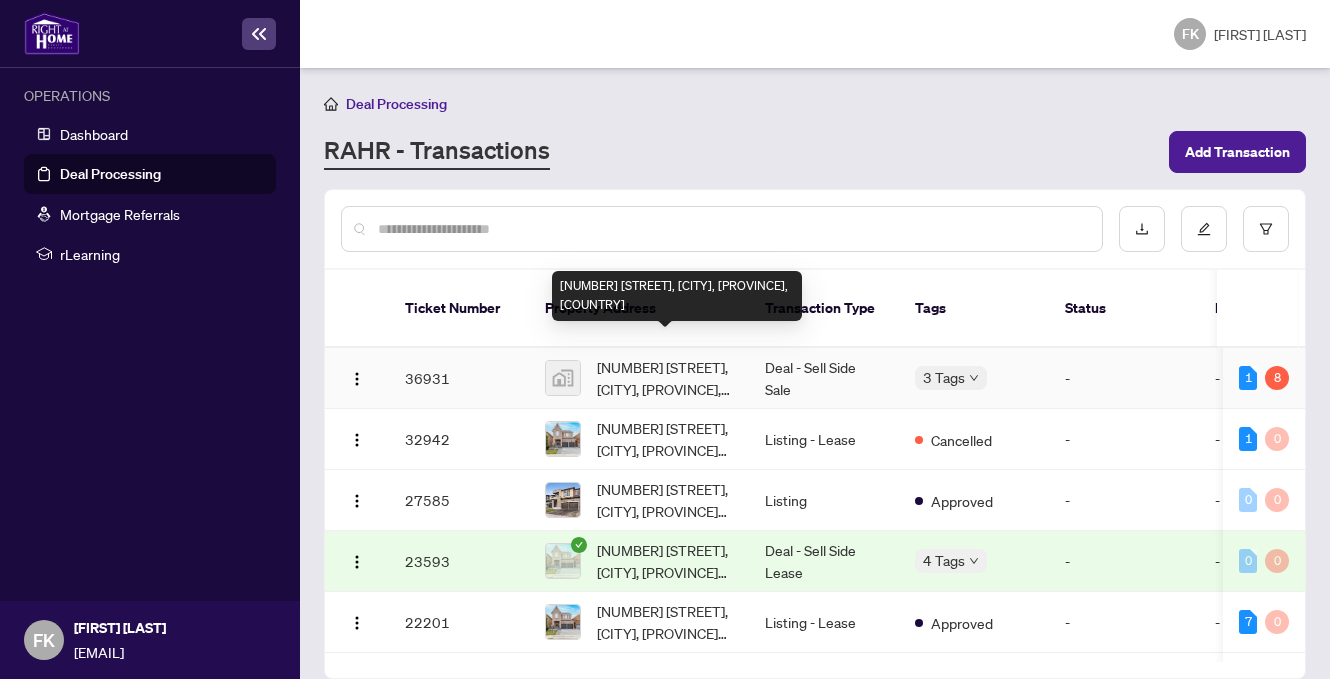 click on "[NUMBER] [STREET], [CITY], [PROVINCE], [COUNTRY]" at bounding box center (665, 378) 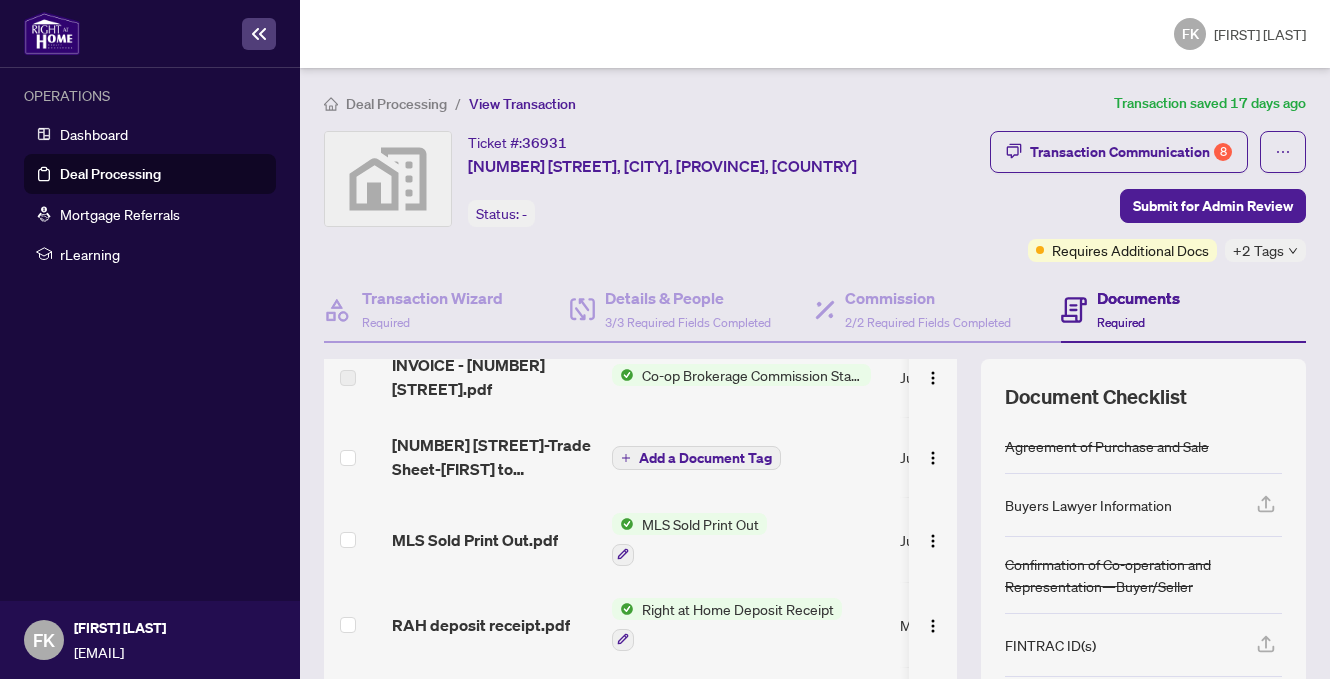 scroll, scrollTop: 83, scrollLeft: 0, axis: vertical 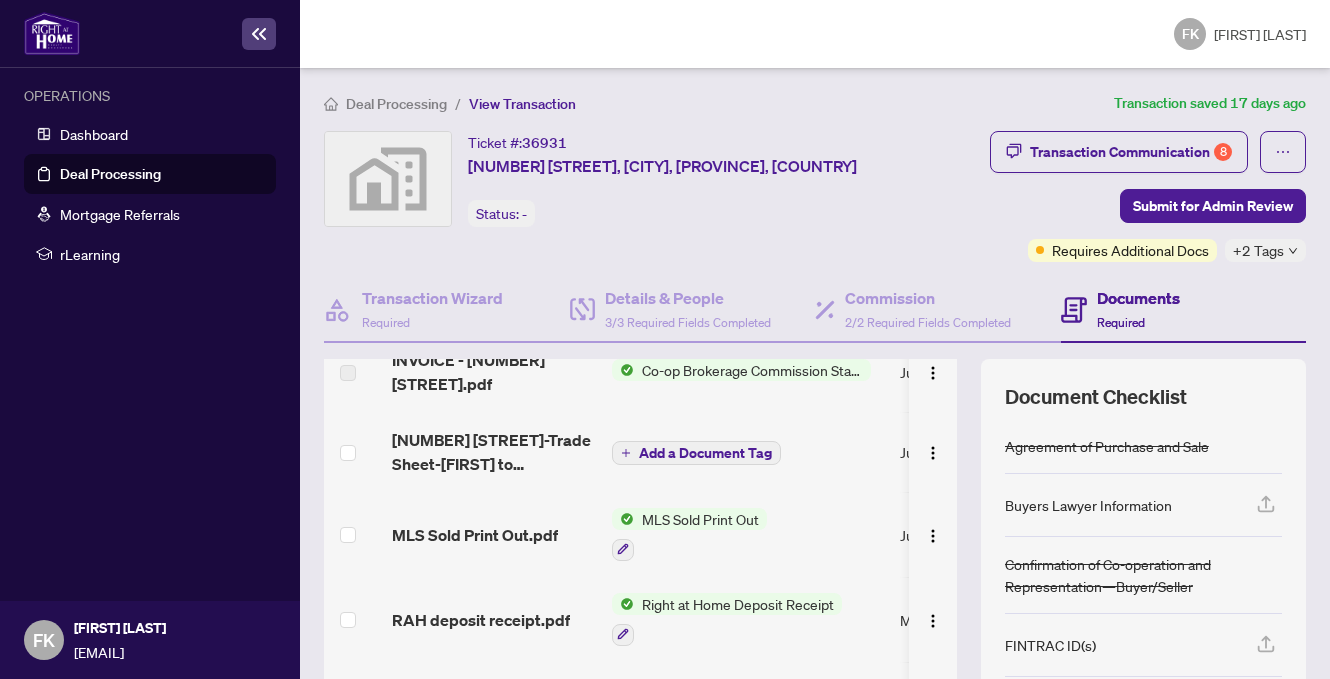 click on "[NUMBER] [STREET]-Trade Sheet-[FIRST] to Review.pdf" at bounding box center (494, 452) 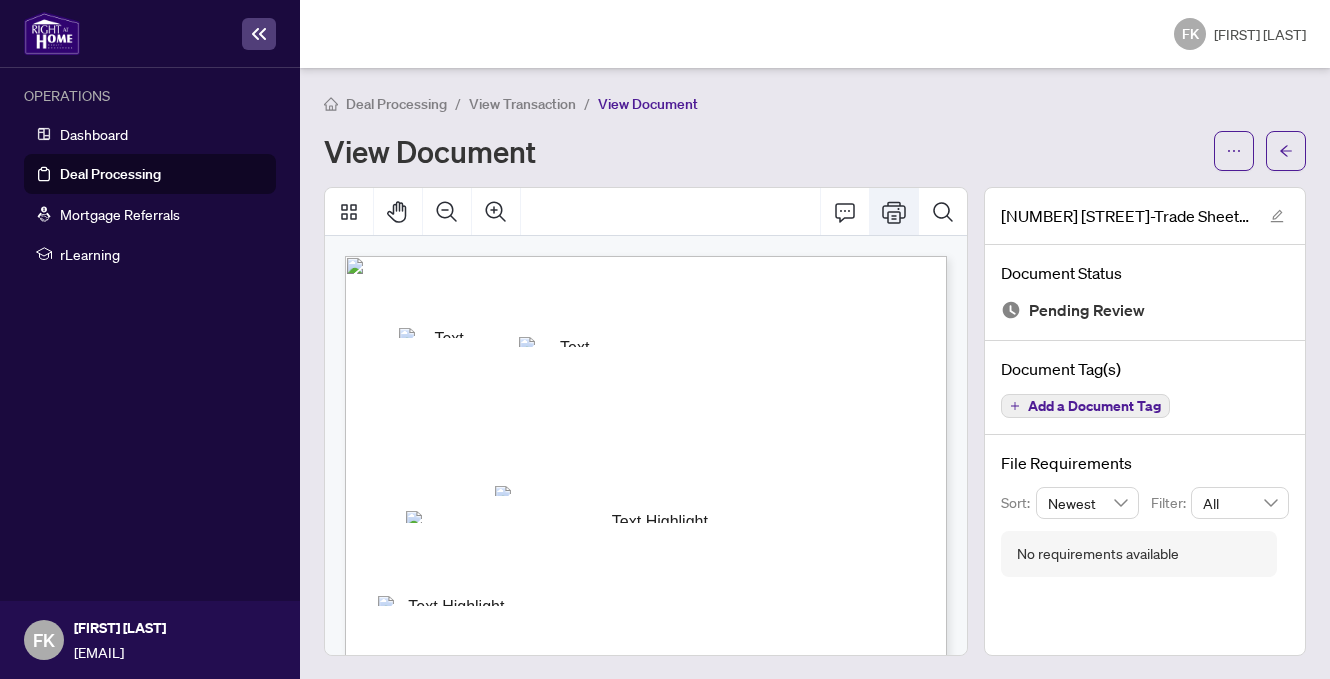 click 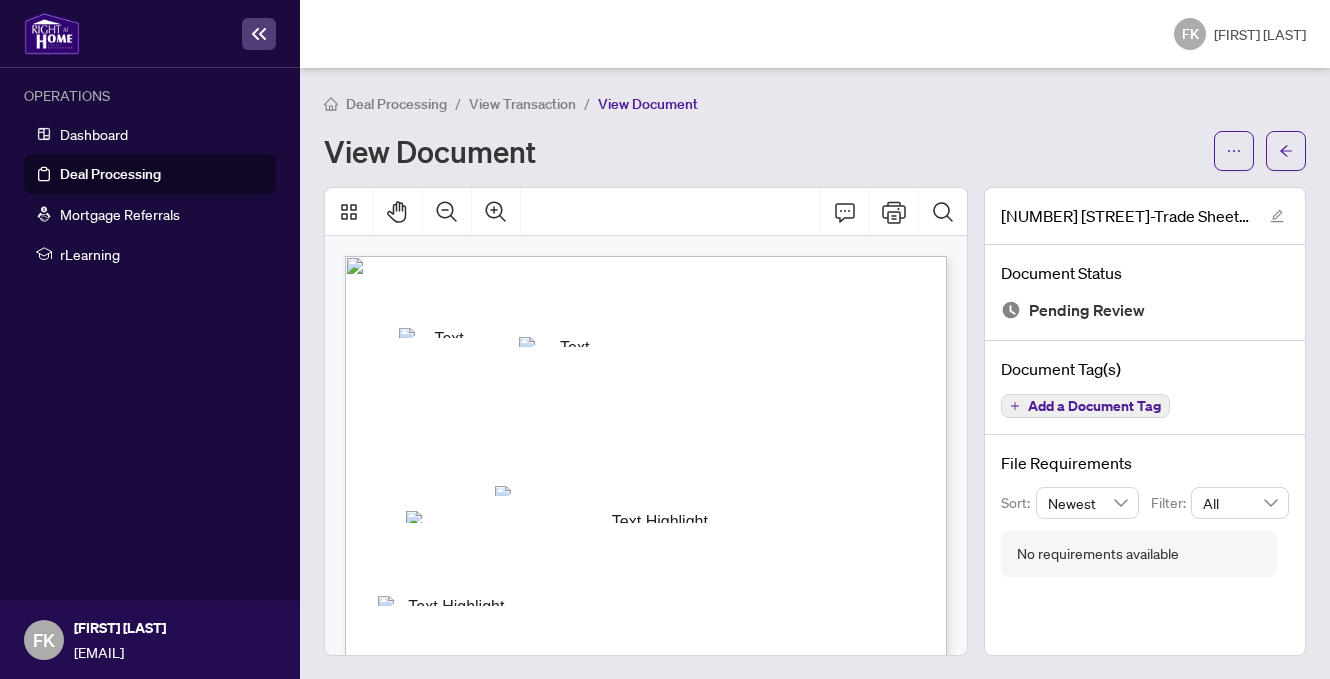 click on "FK [FIRST] [LAST]" at bounding box center (815, 34) 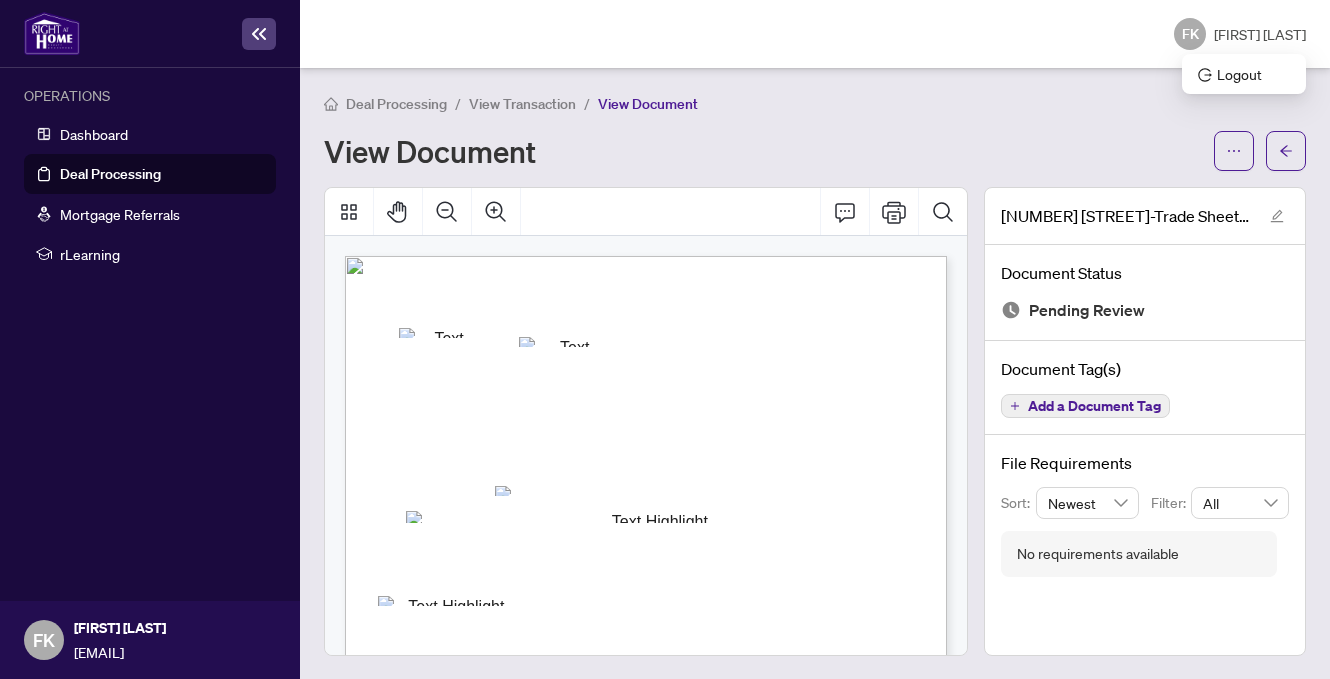click on "[FIRST] [LAST]" at bounding box center (1260, 34) 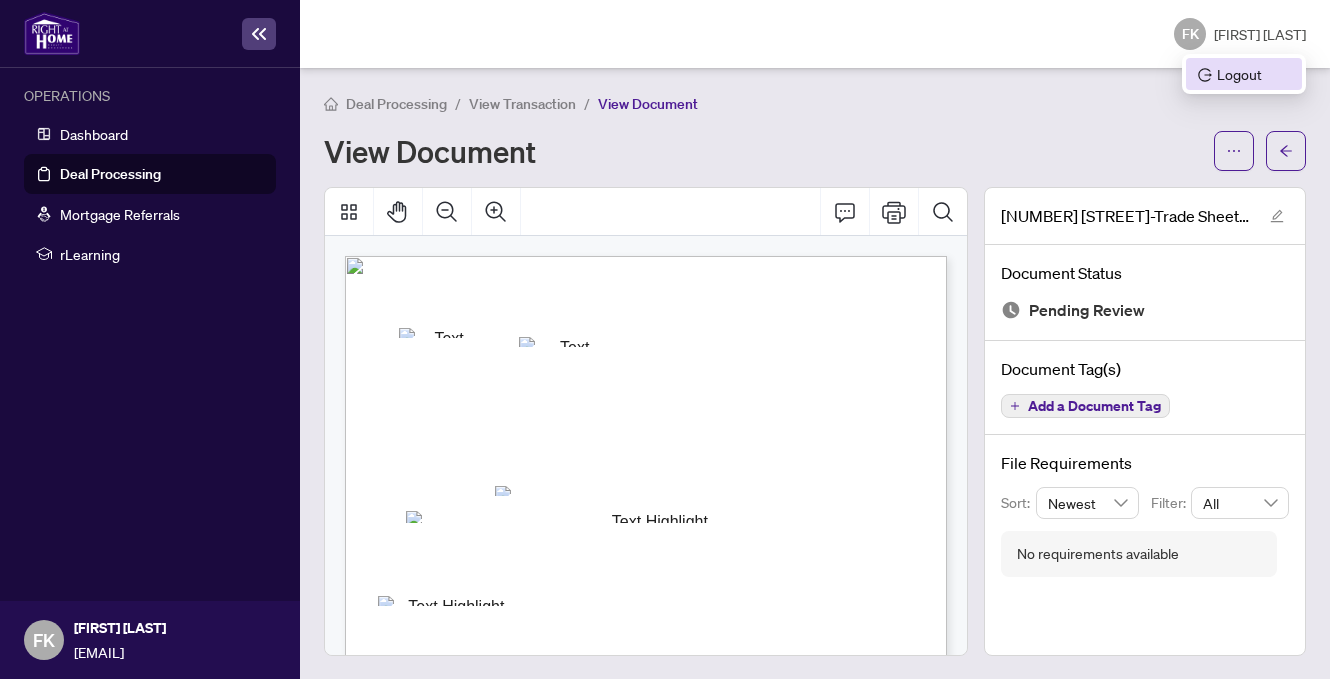 click on "Logout" at bounding box center [1244, 74] 